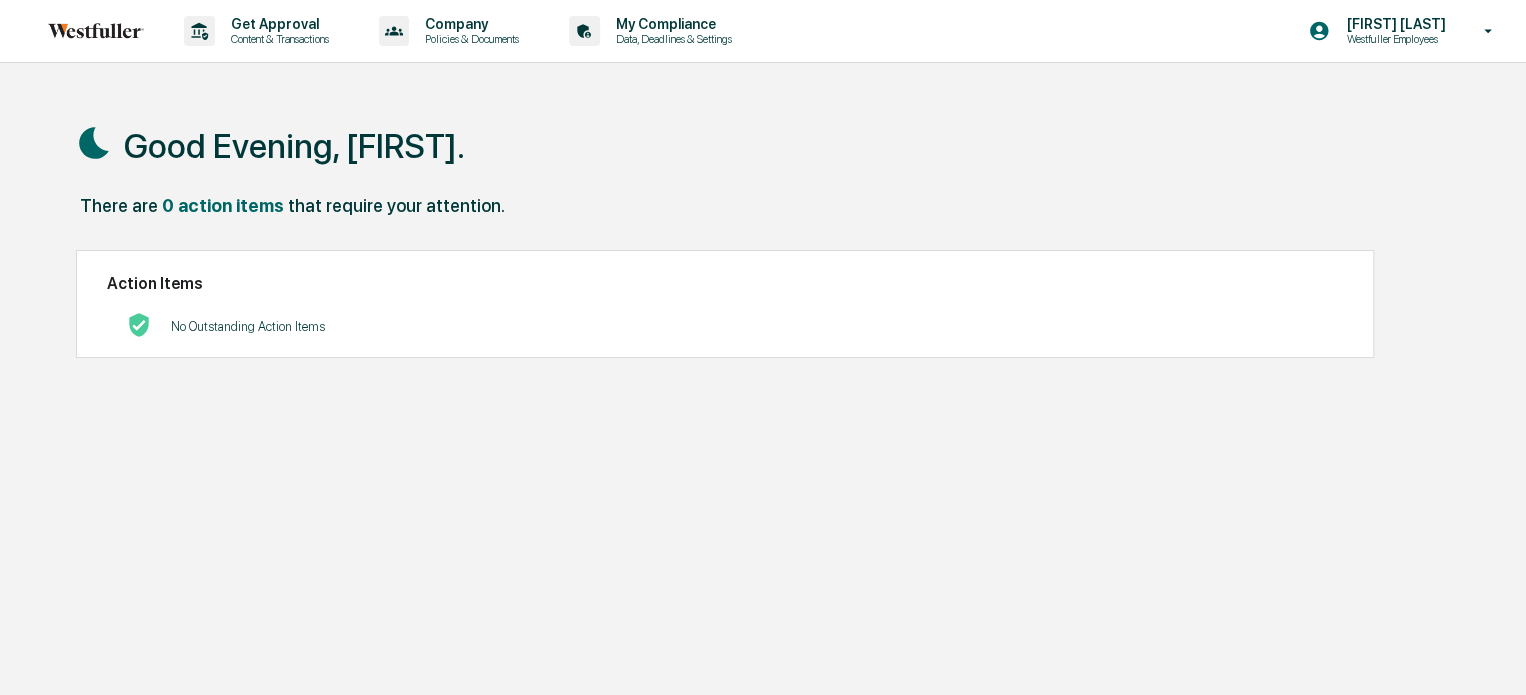 scroll, scrollTop: 0, scrollLeft: 0, axis: both 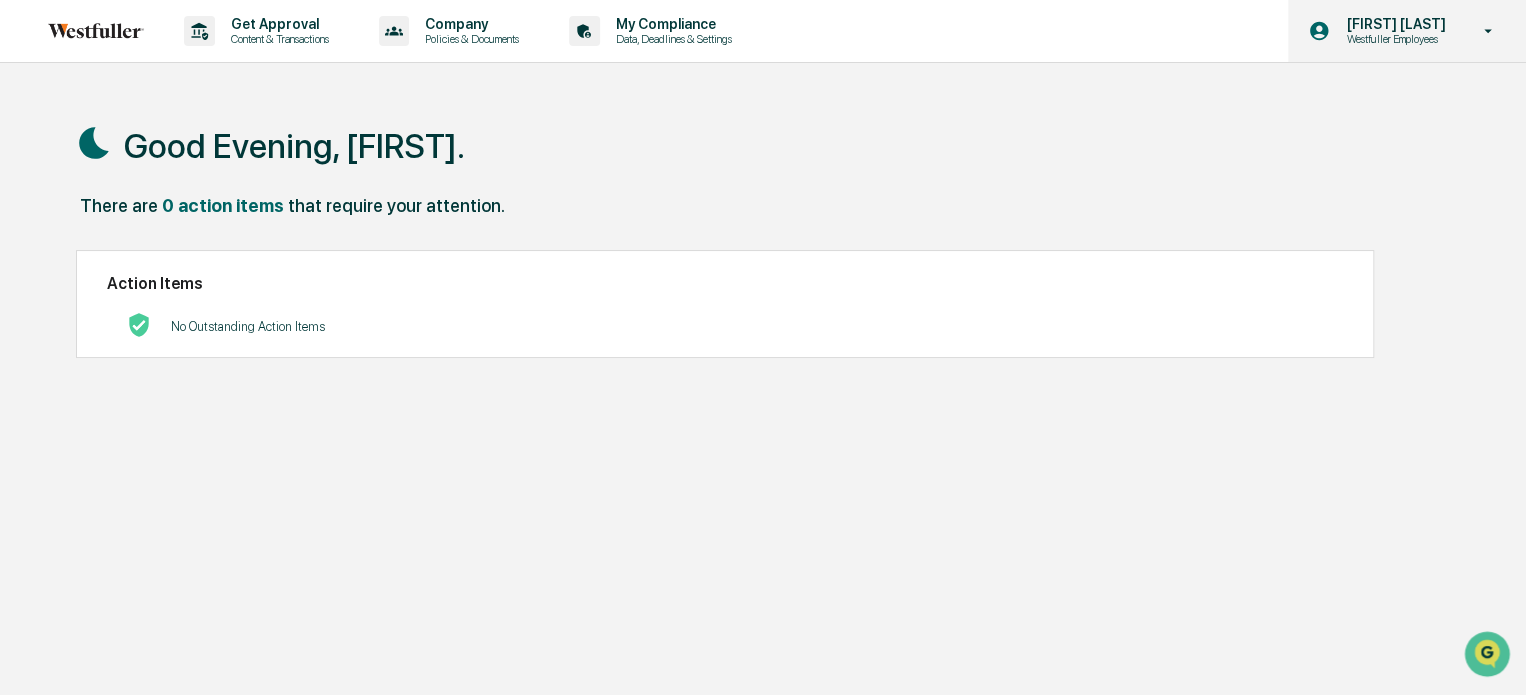 click 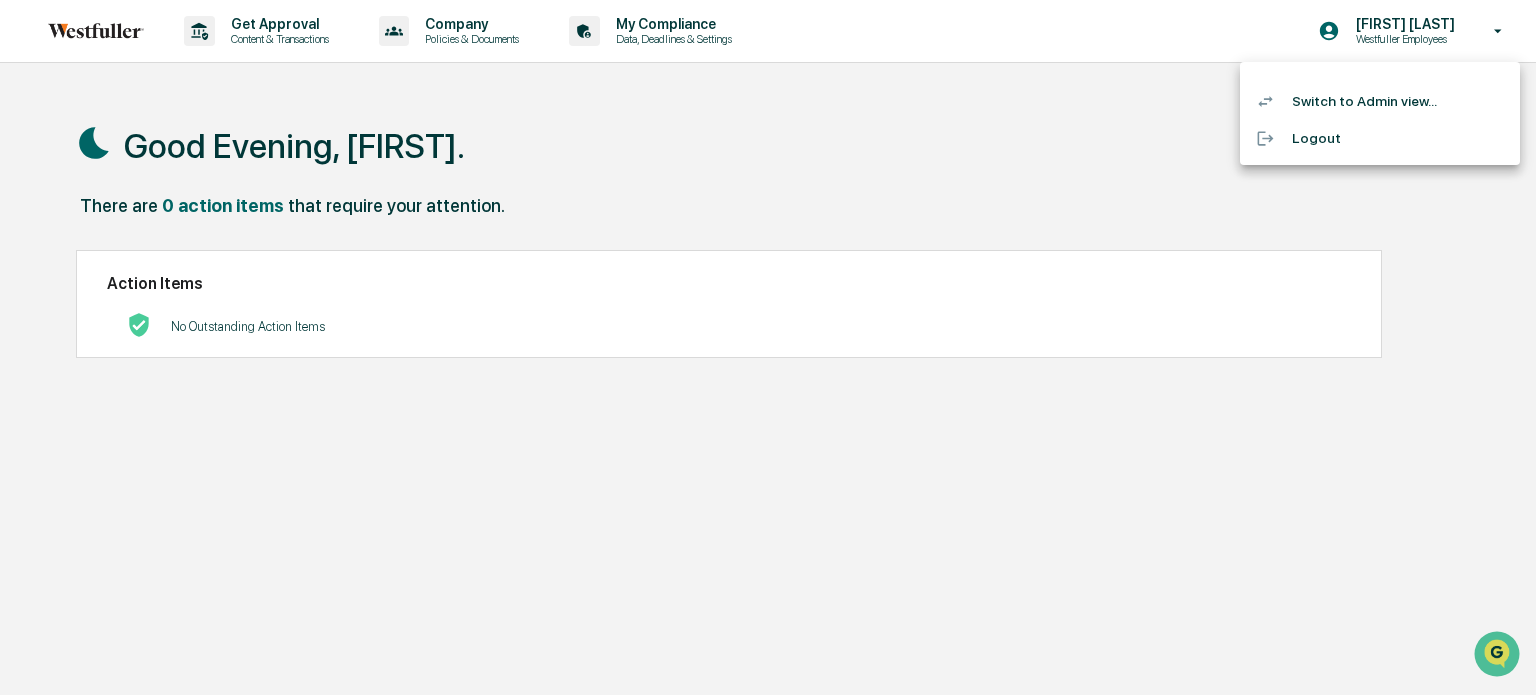 click at bounding box center (768, 347) 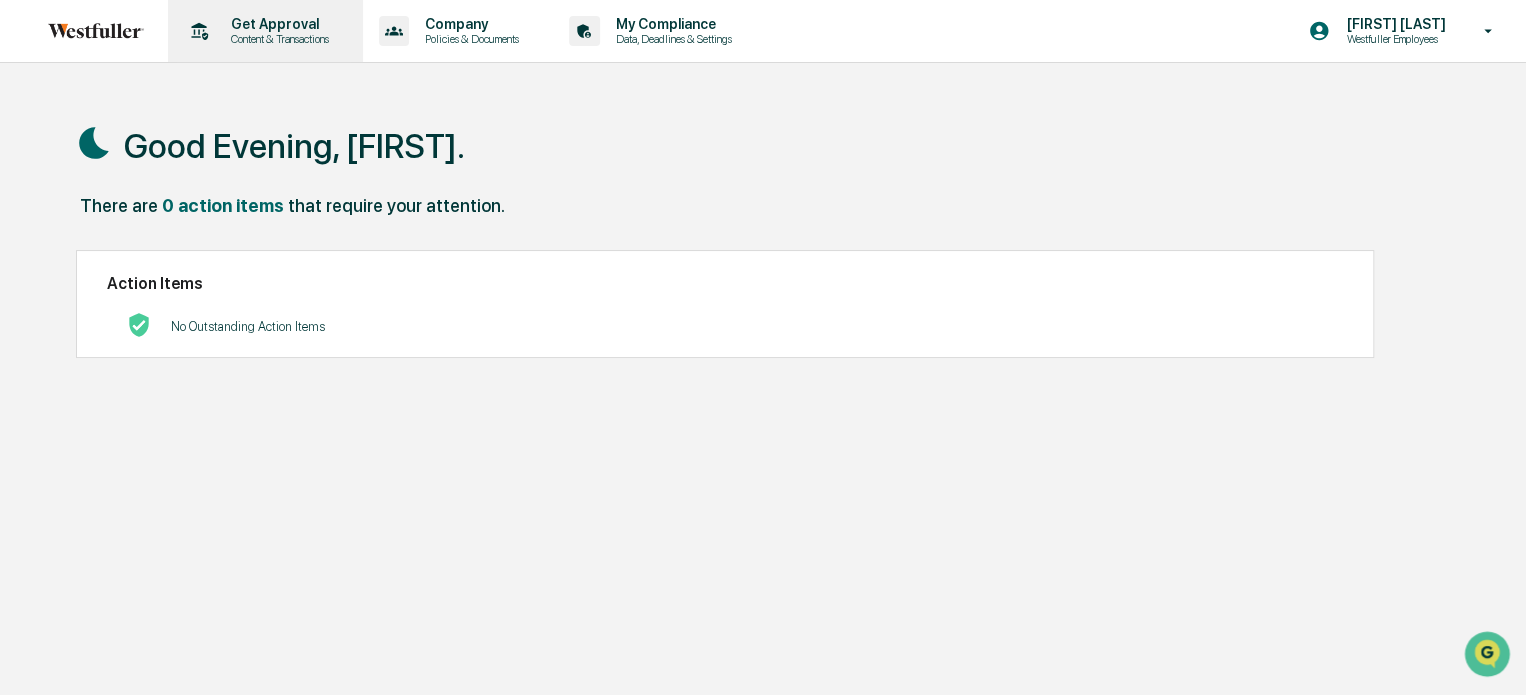 click on "Get Approval" at bounding box center (277, 24) 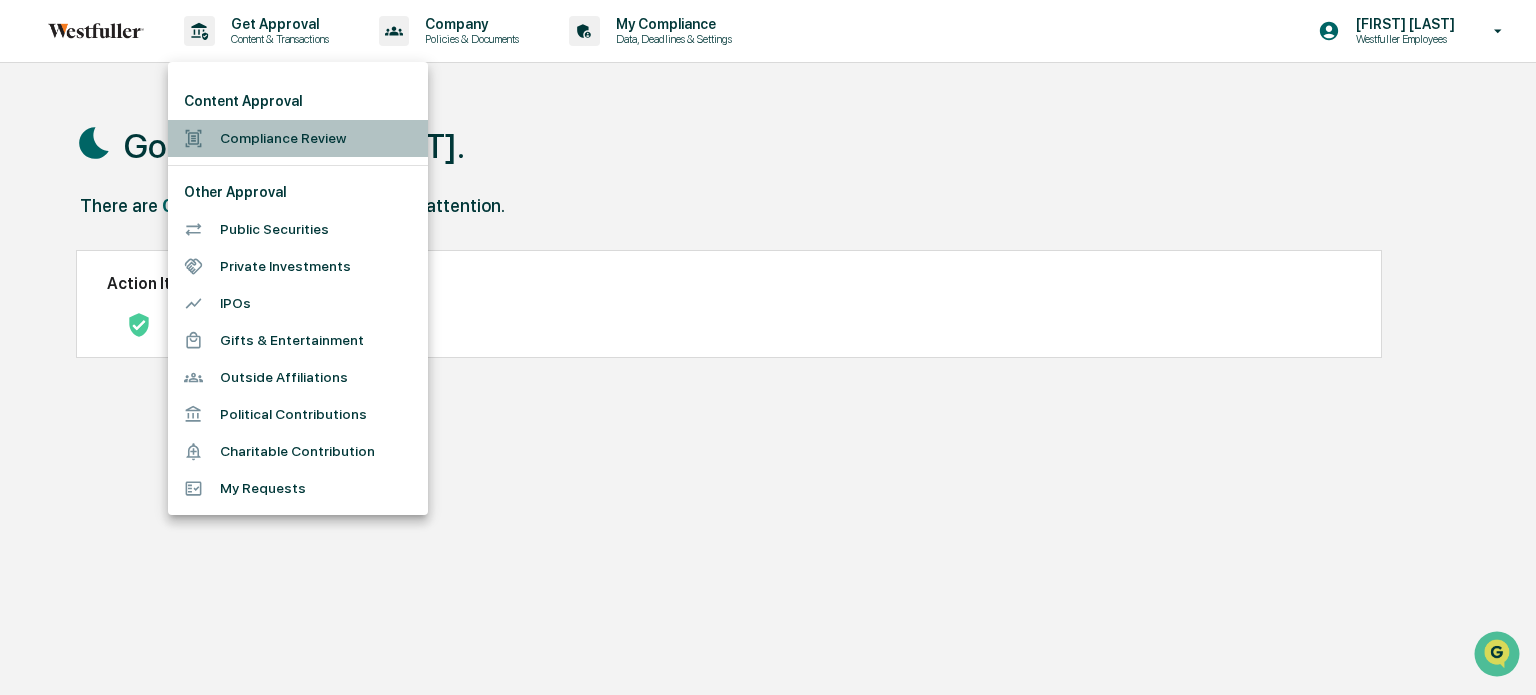 click on "Compliance Review" at bounding box center [298, 138] 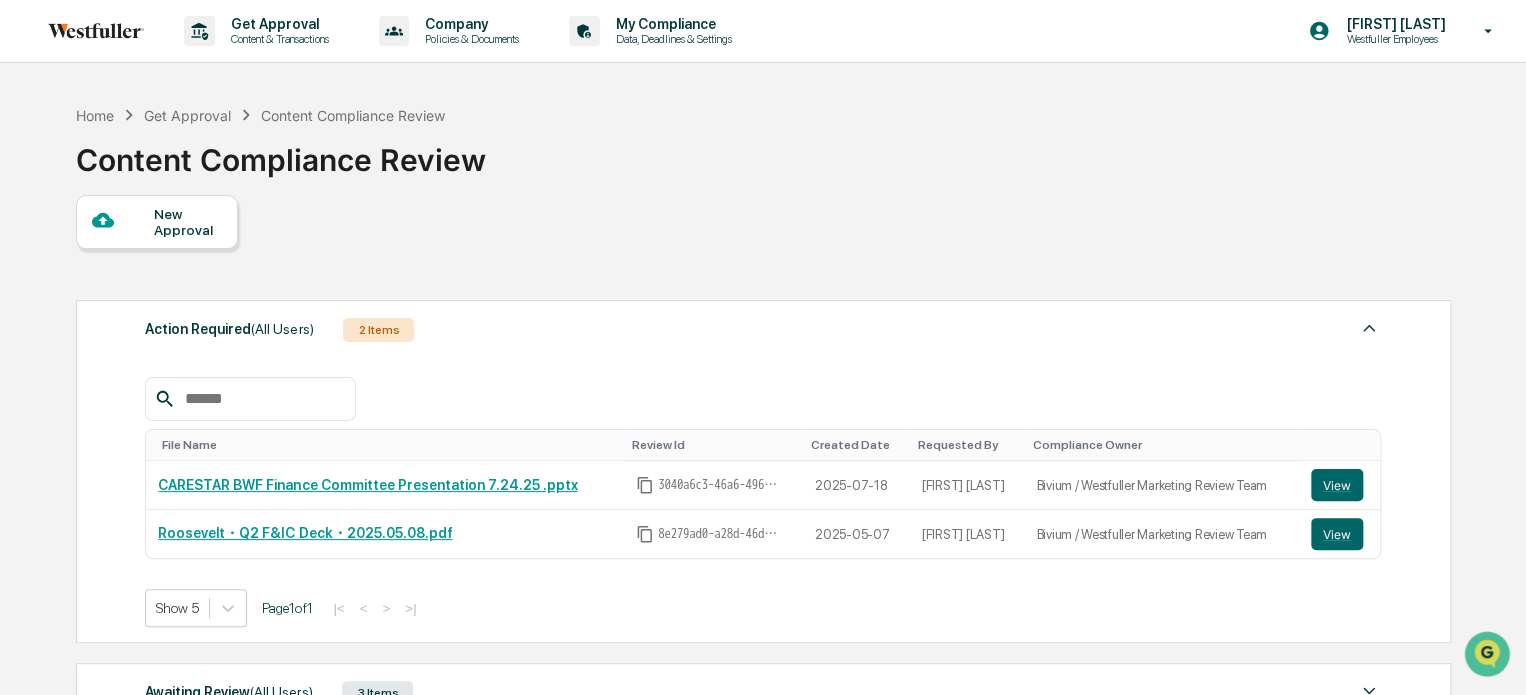 click on "New Approval" at bounding box center (187, 222) 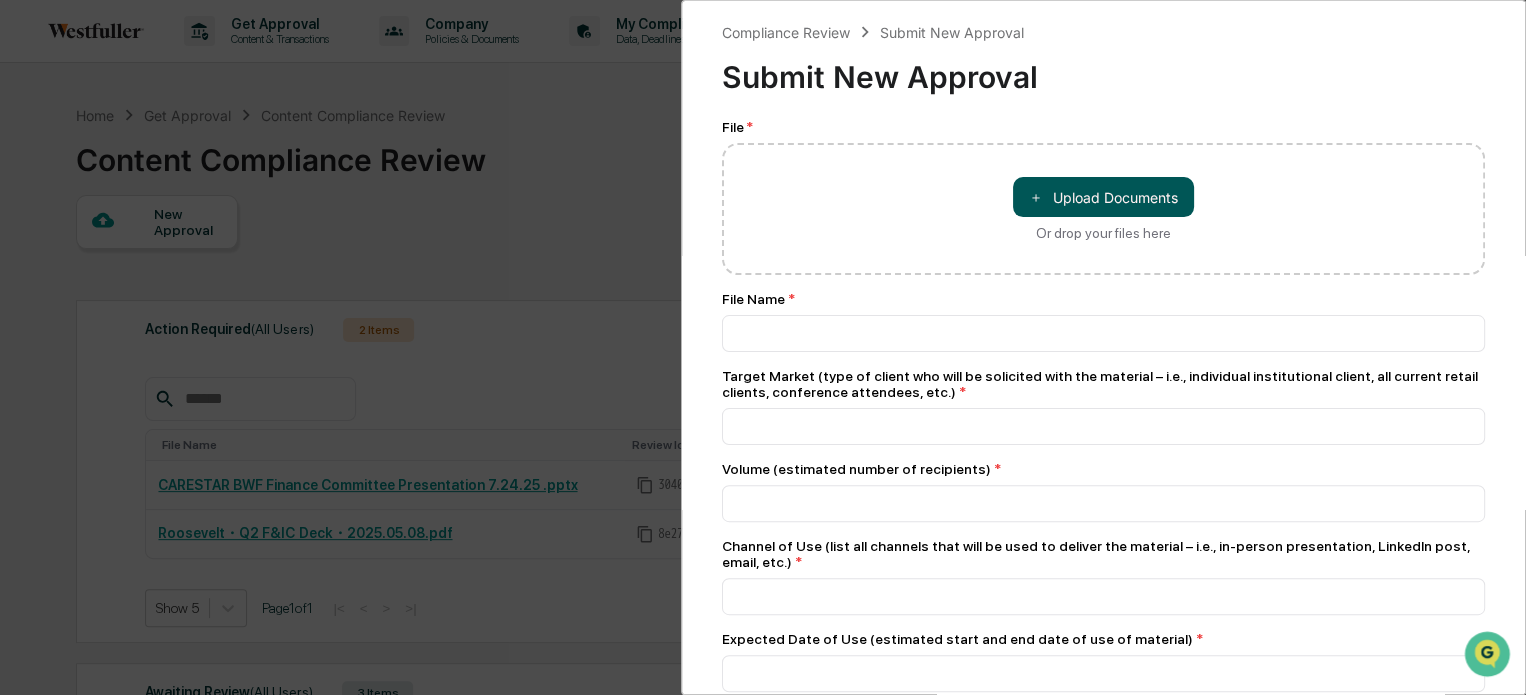 click on "＋ Upload Documents" at bounding box center (1103, 197) 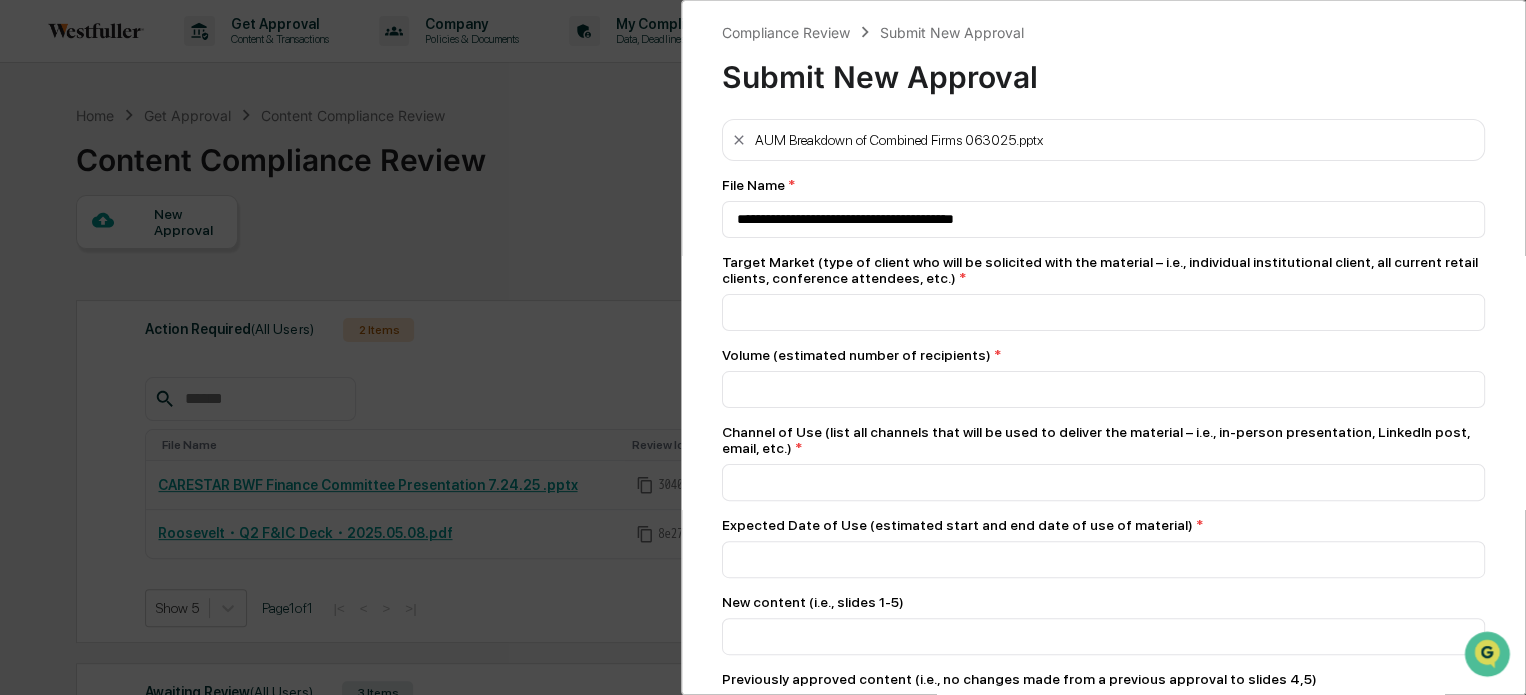 type on "**********" 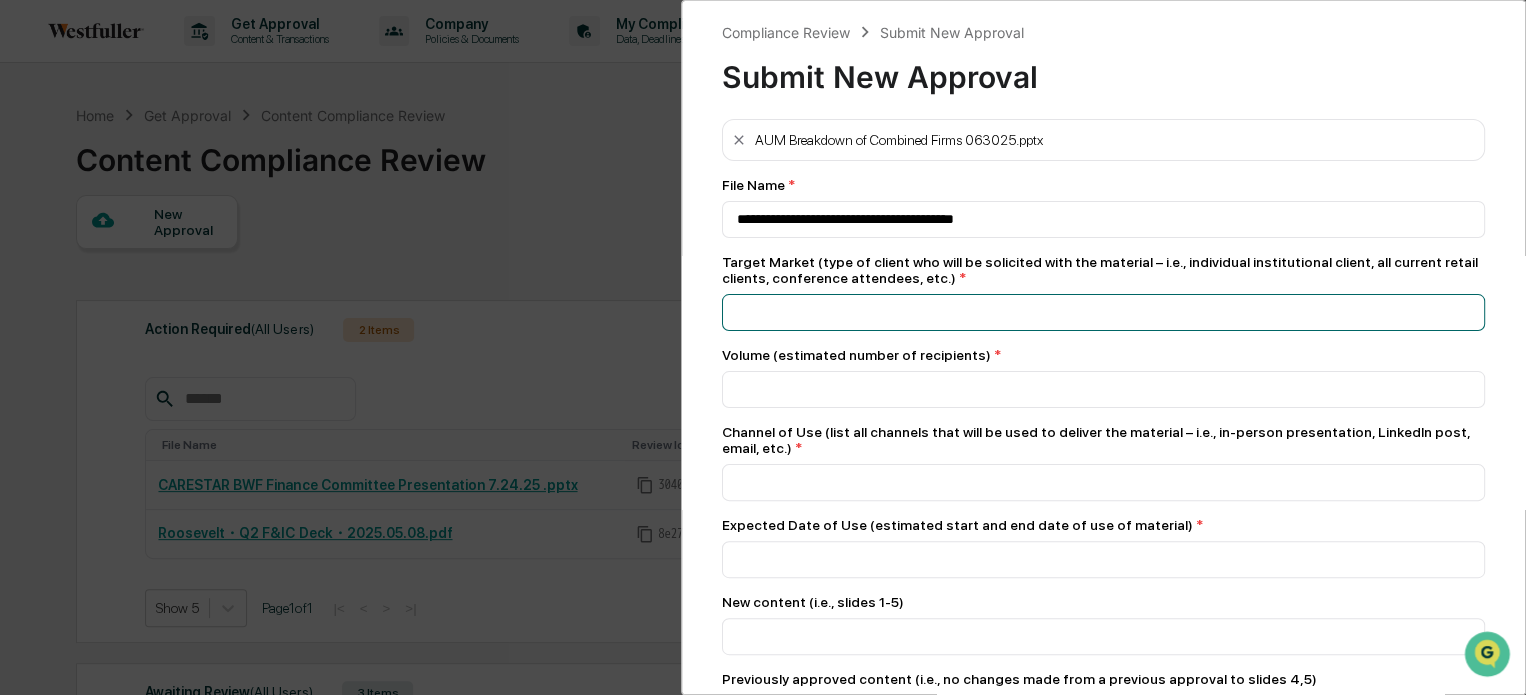 click at bounding box center (1103, 219) 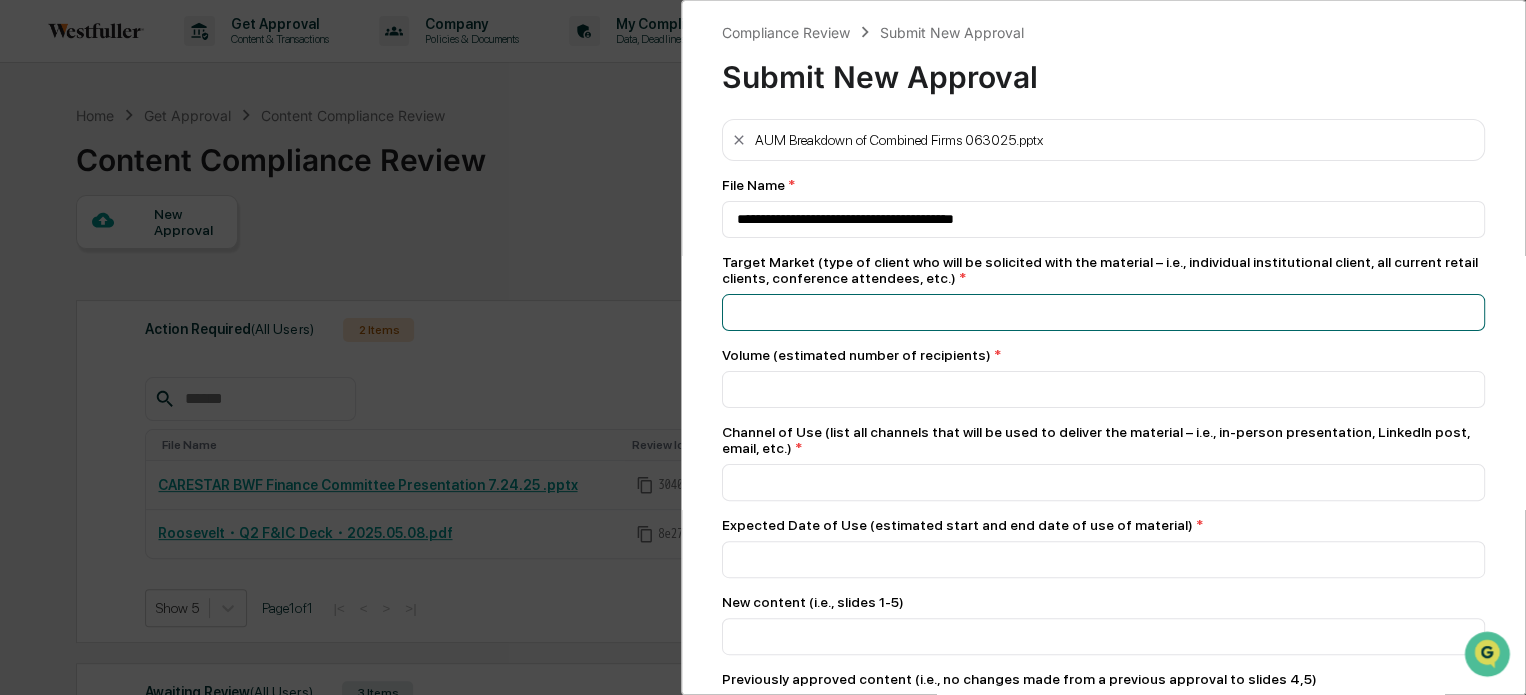 type on "*" 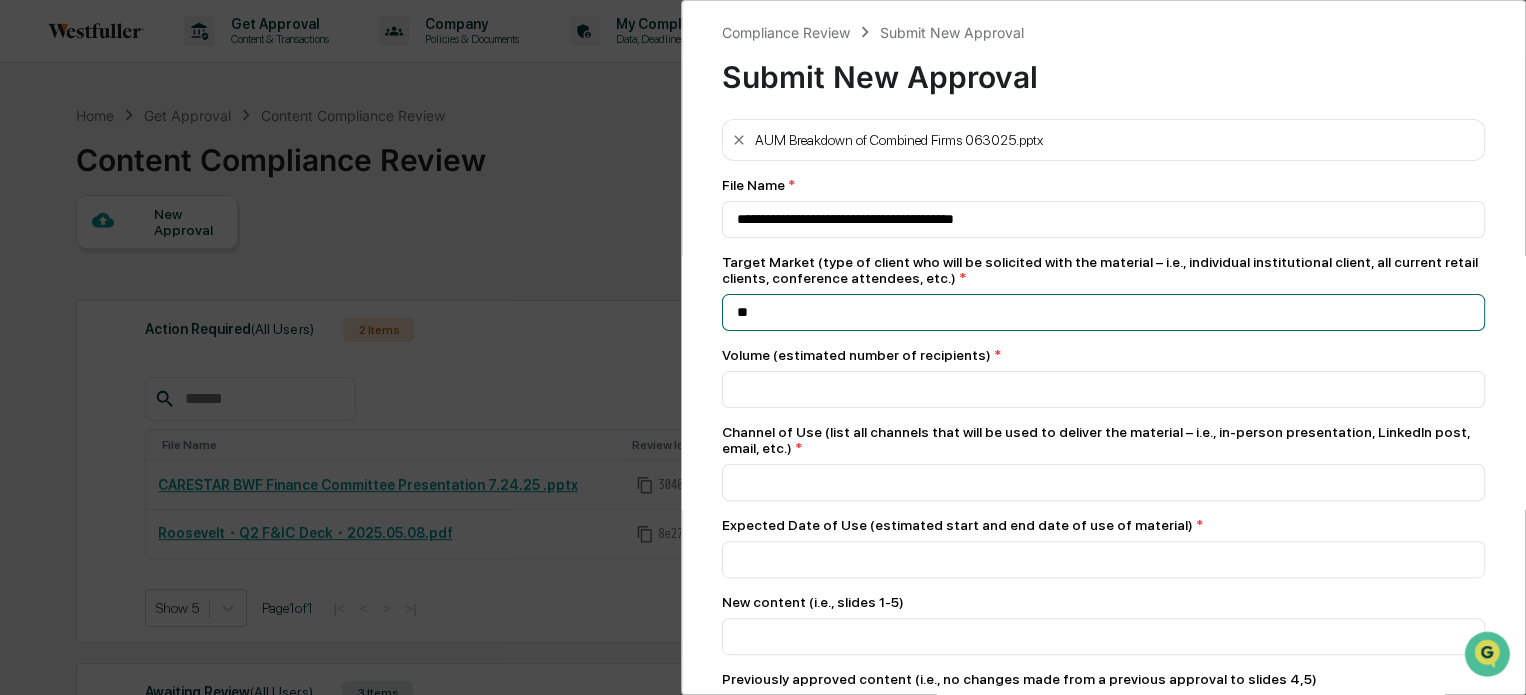 type on "*" 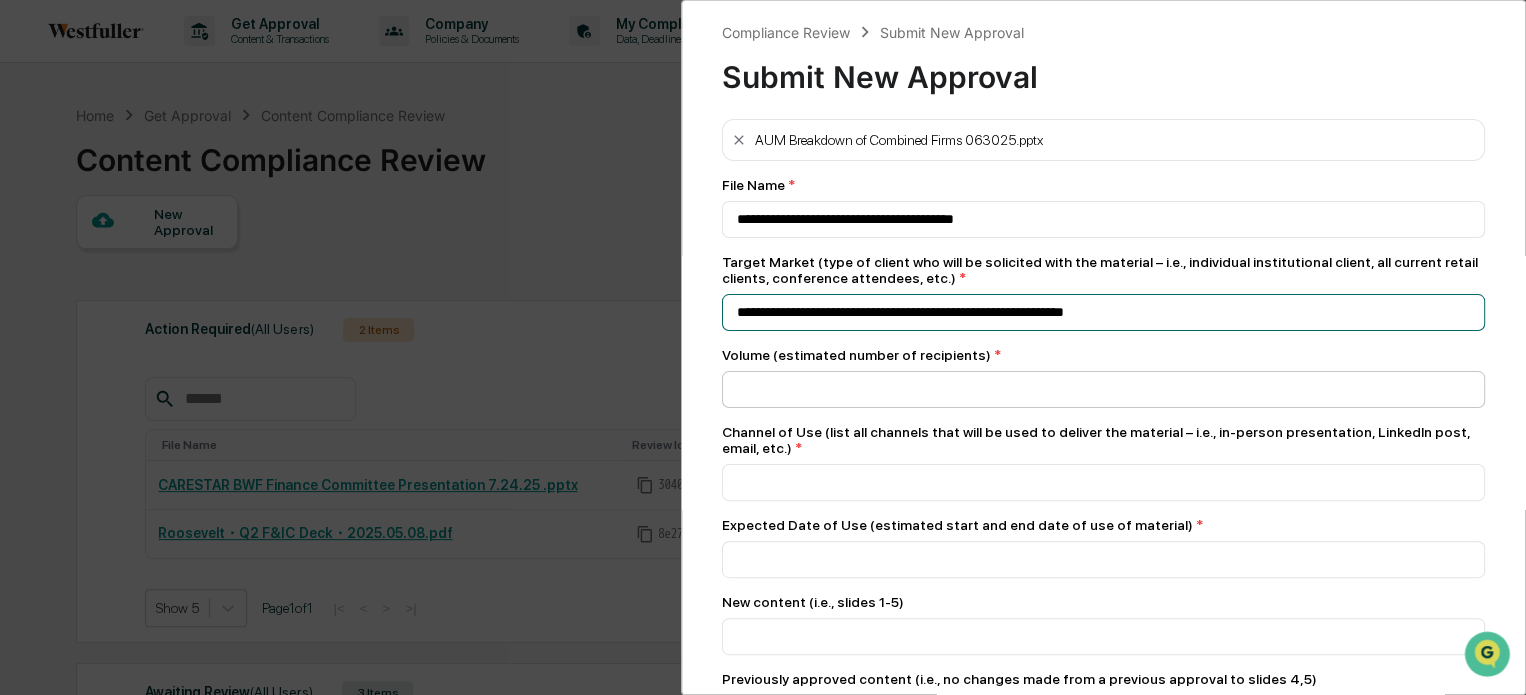 type on "**********" 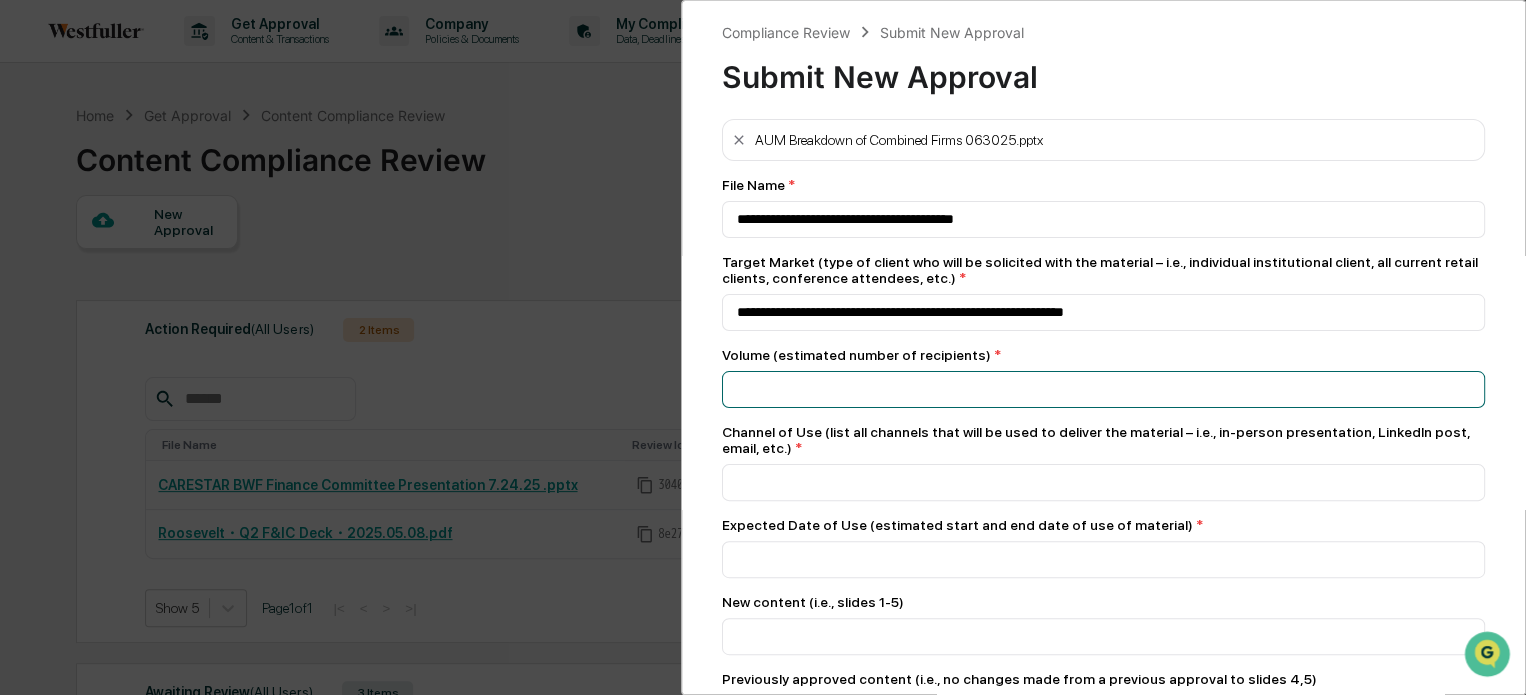 click at bounding box center (1103, 389) 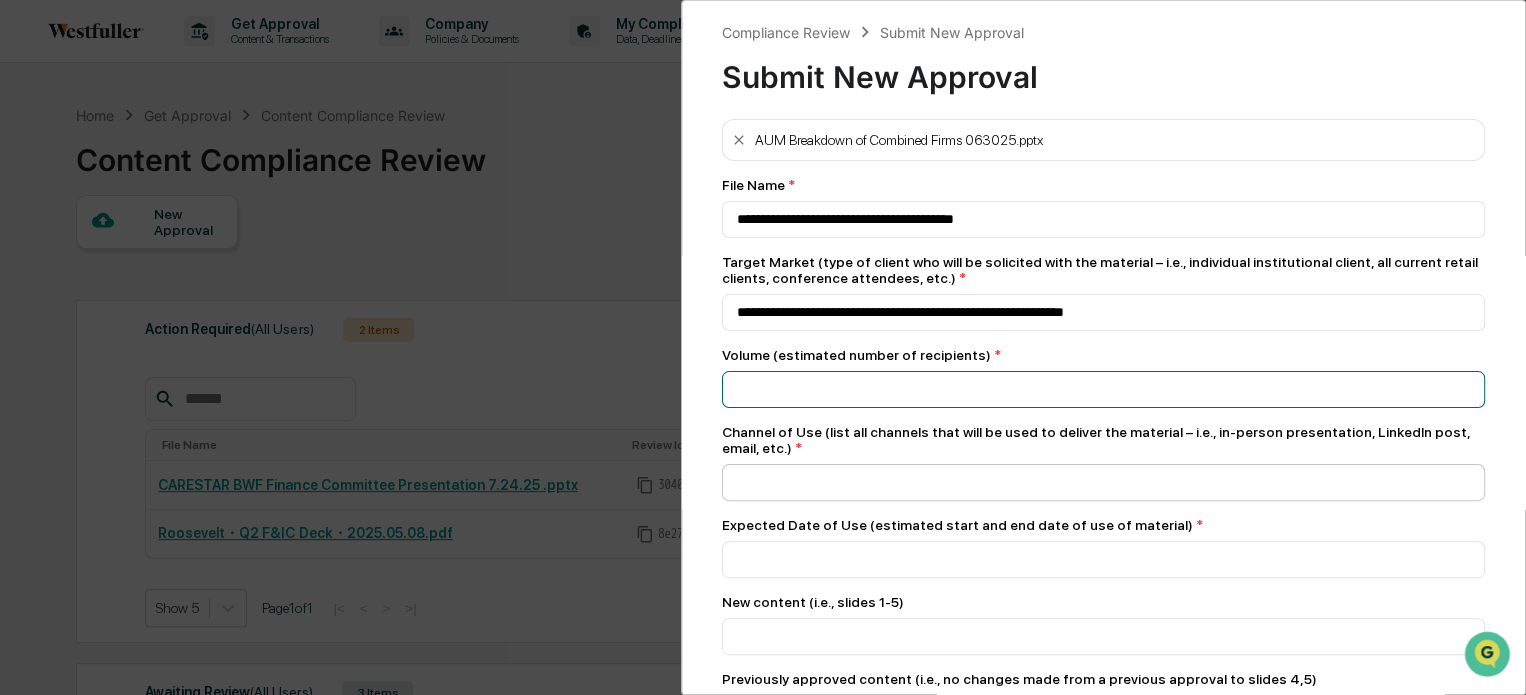 type on "**" 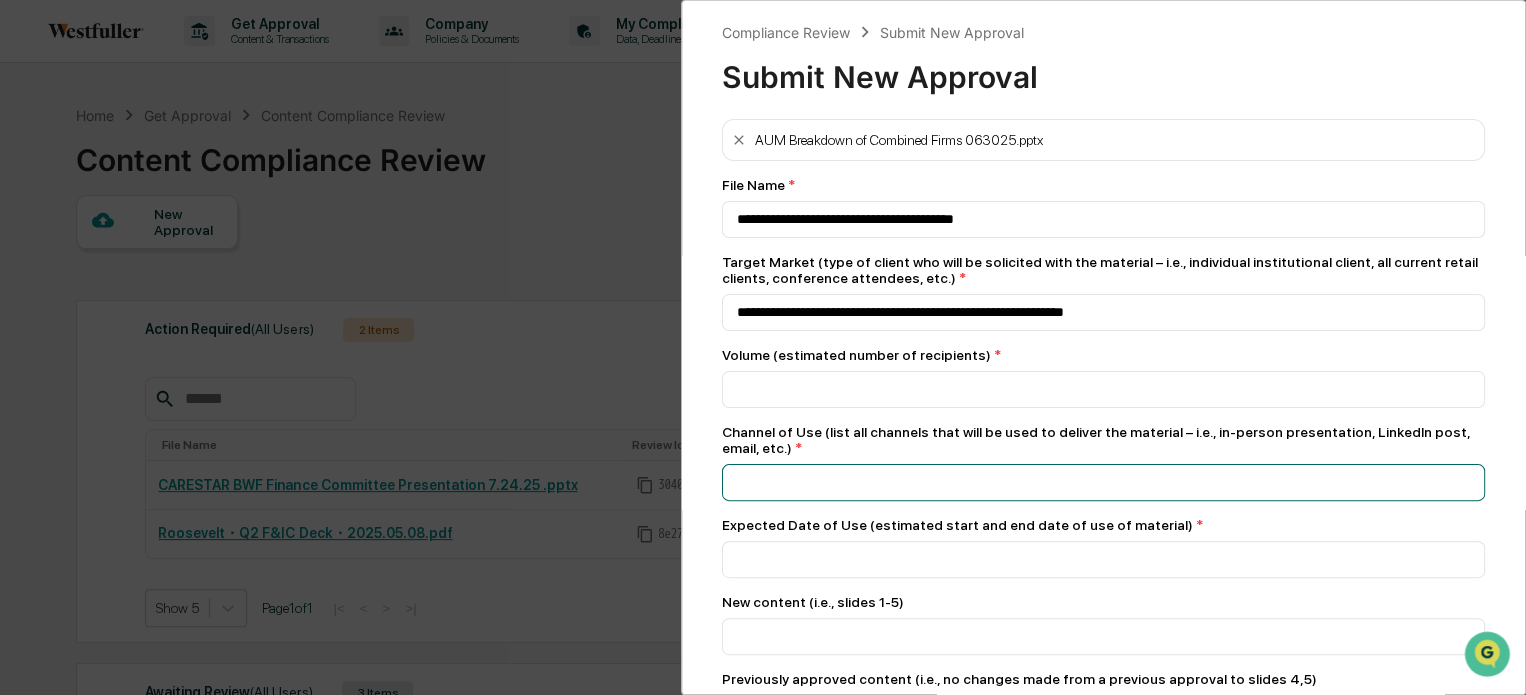 click at bounding box center [1103, 219] 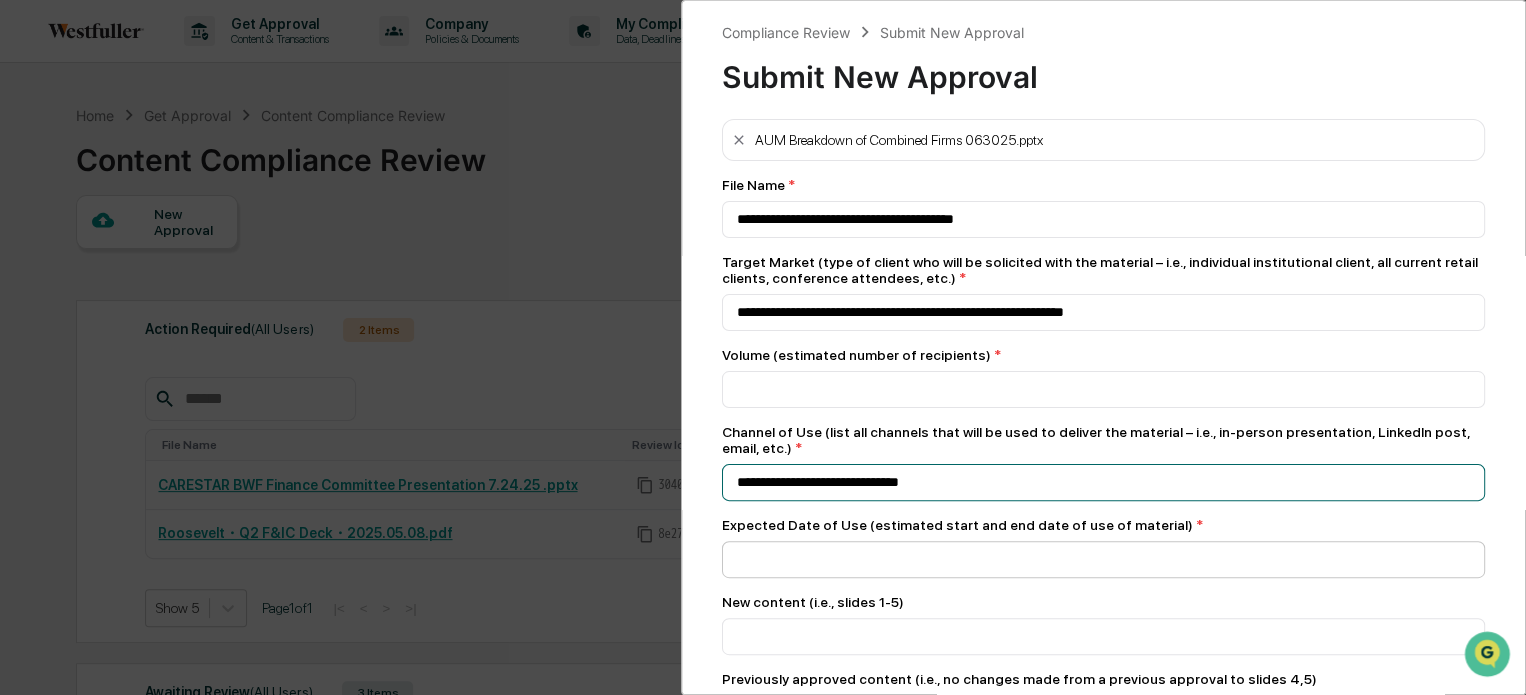 type on "**********" 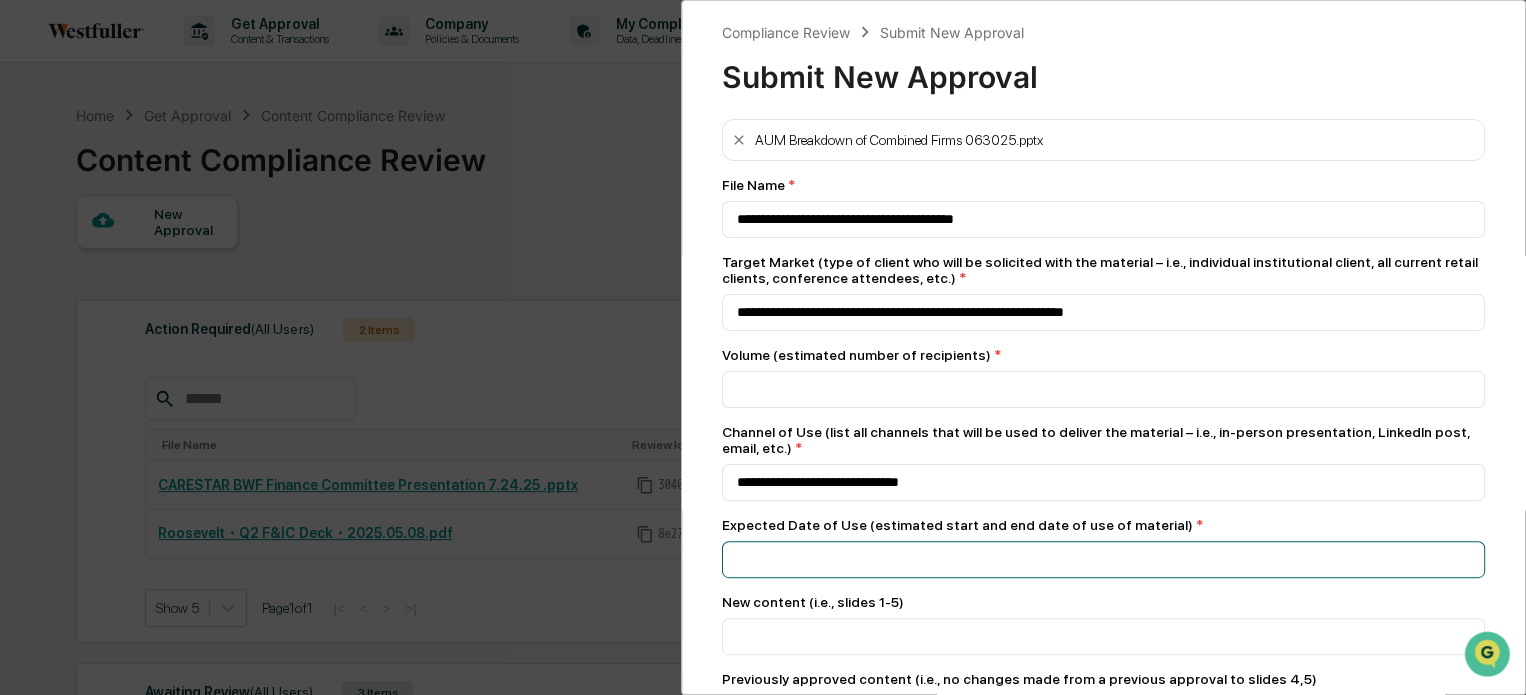 click at bounding box center [1103, 219] 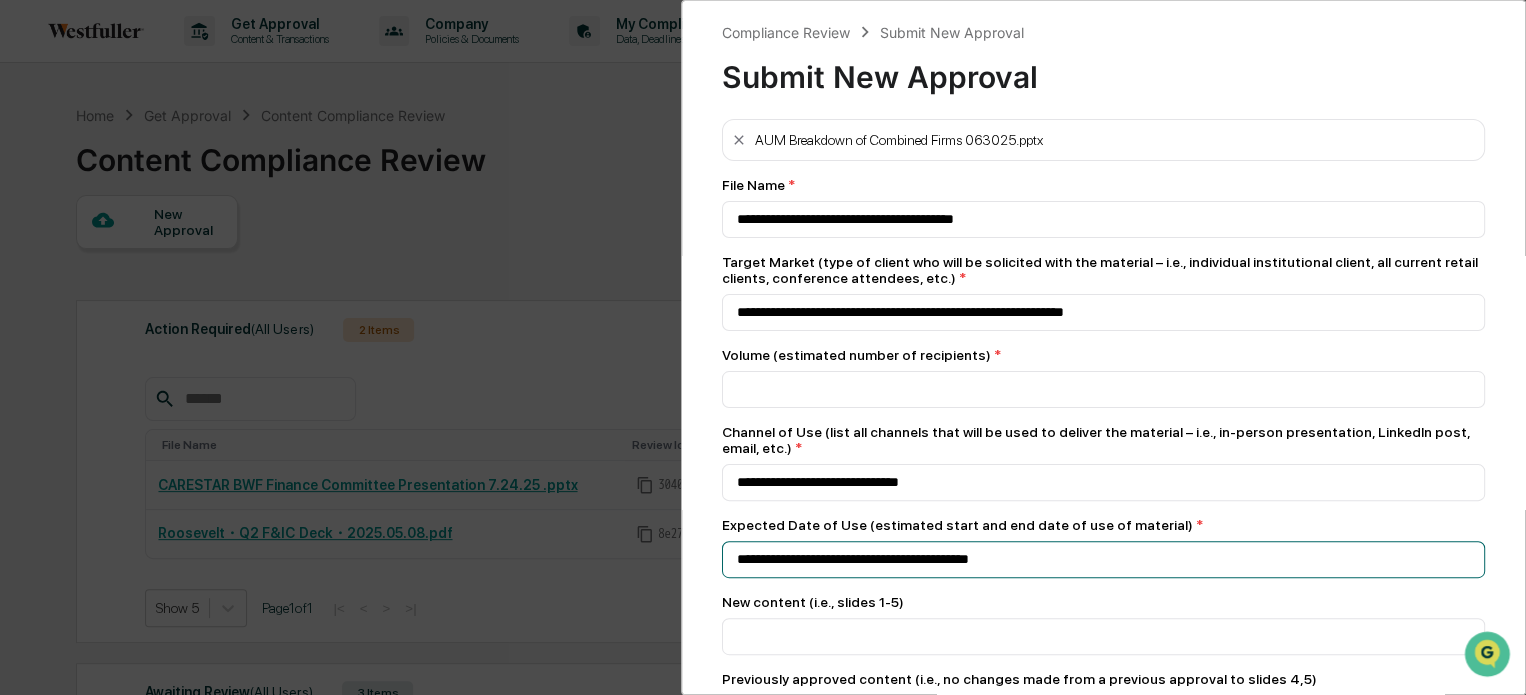 click on "**********" at bounding box center [1103, 219] 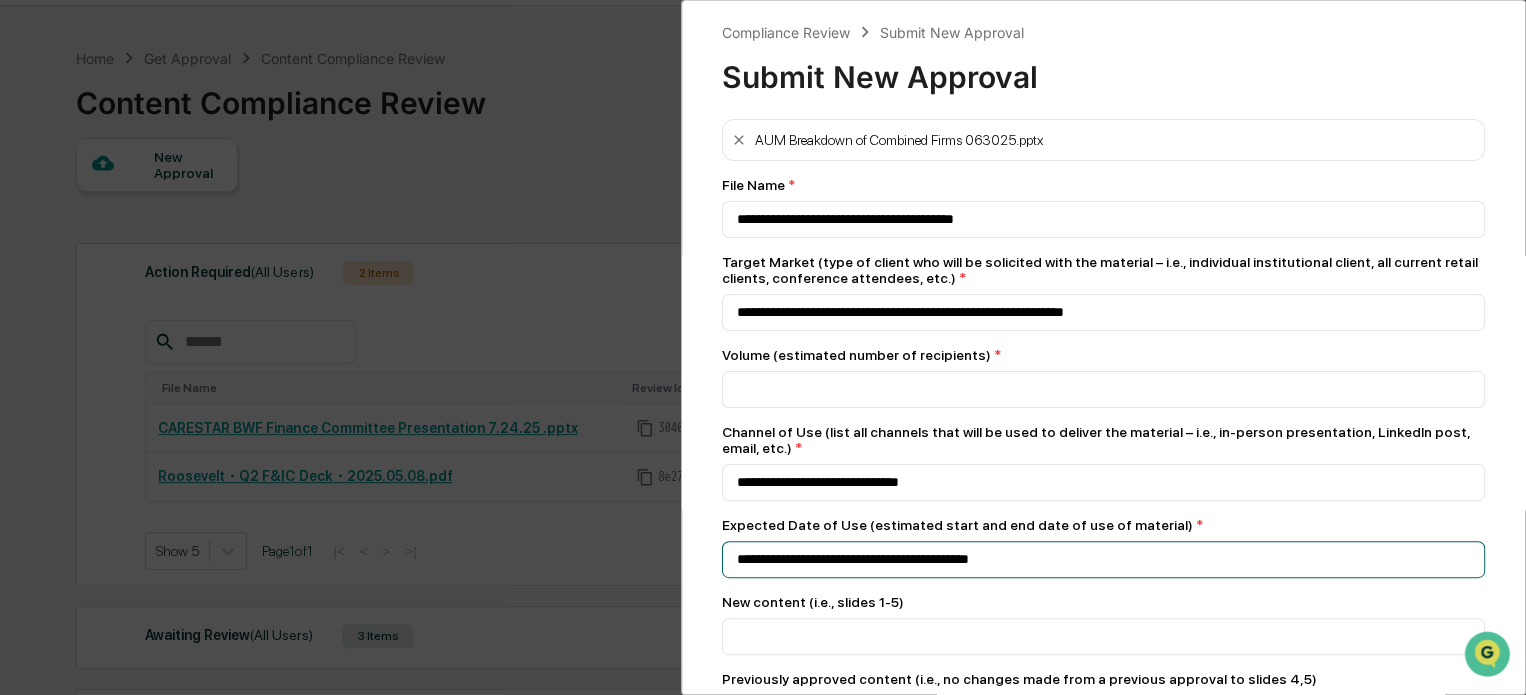 scroll, scrollTop: 60, scrollLeft: 0, axis: vertical 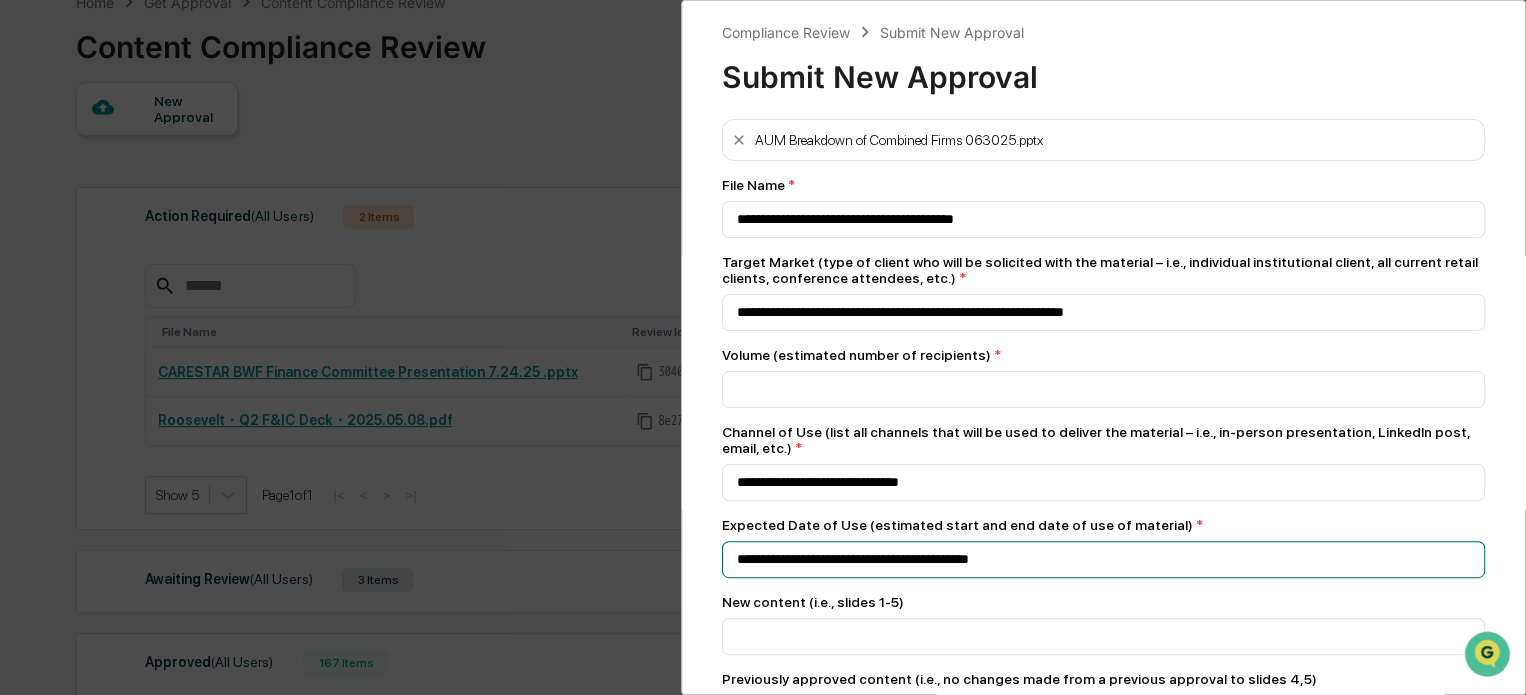 type on "**********" 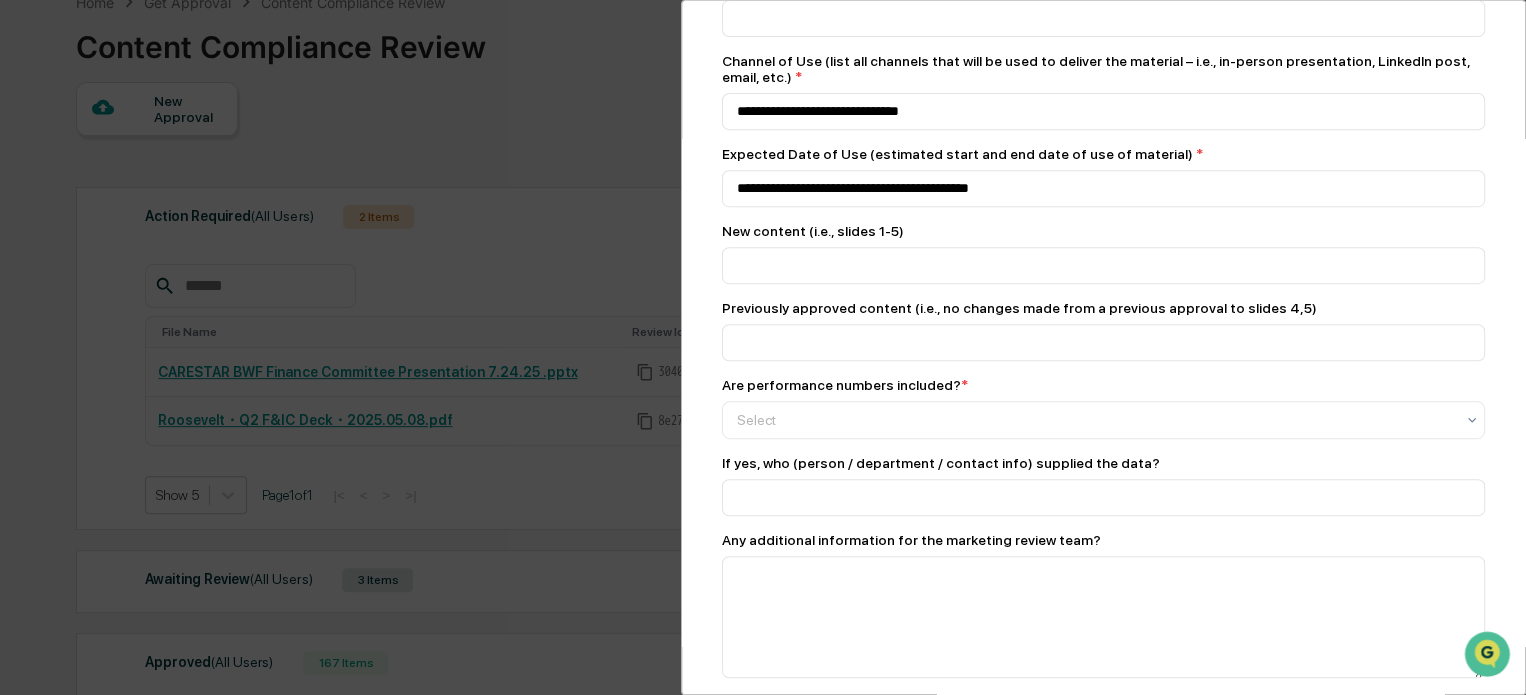 scroll, scrollTop: 372, scrollLeft: 0, axis: vertical 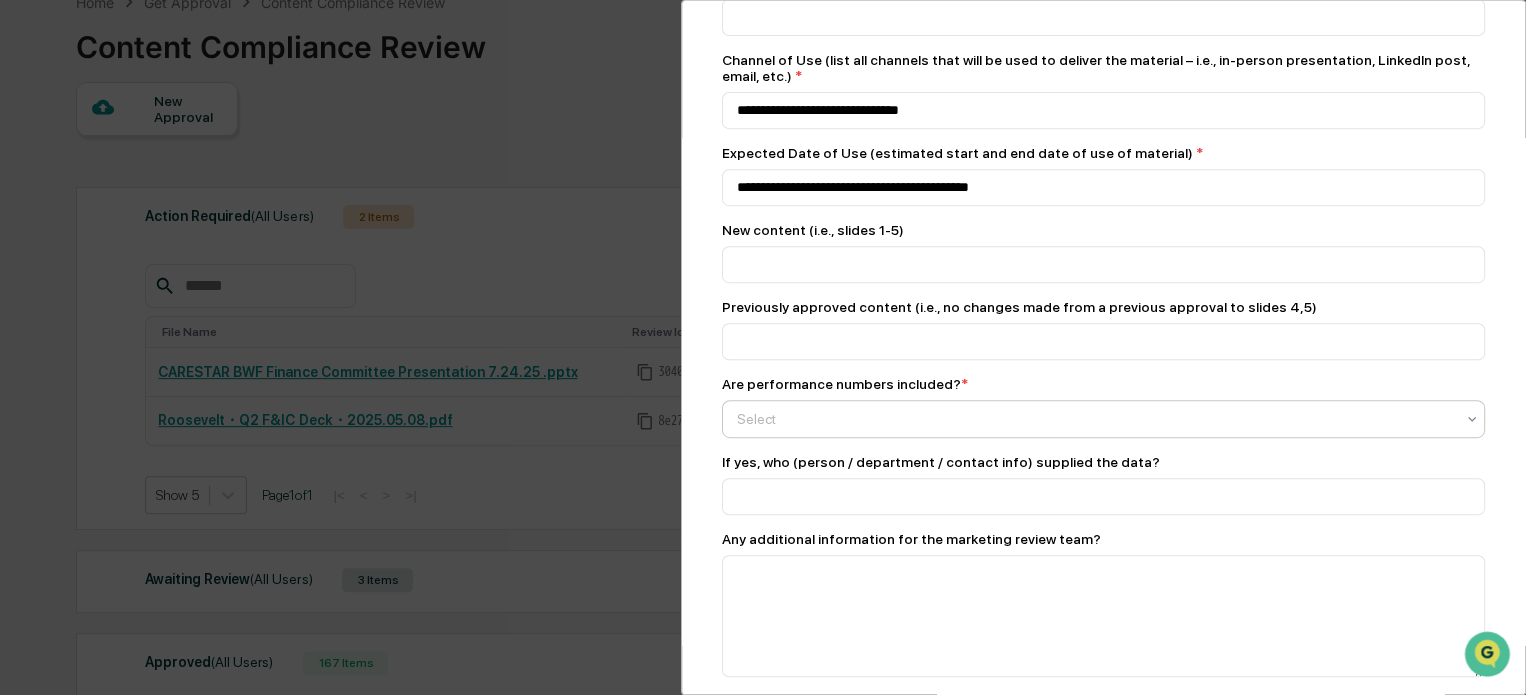 click at bounding box center [1095, 419] 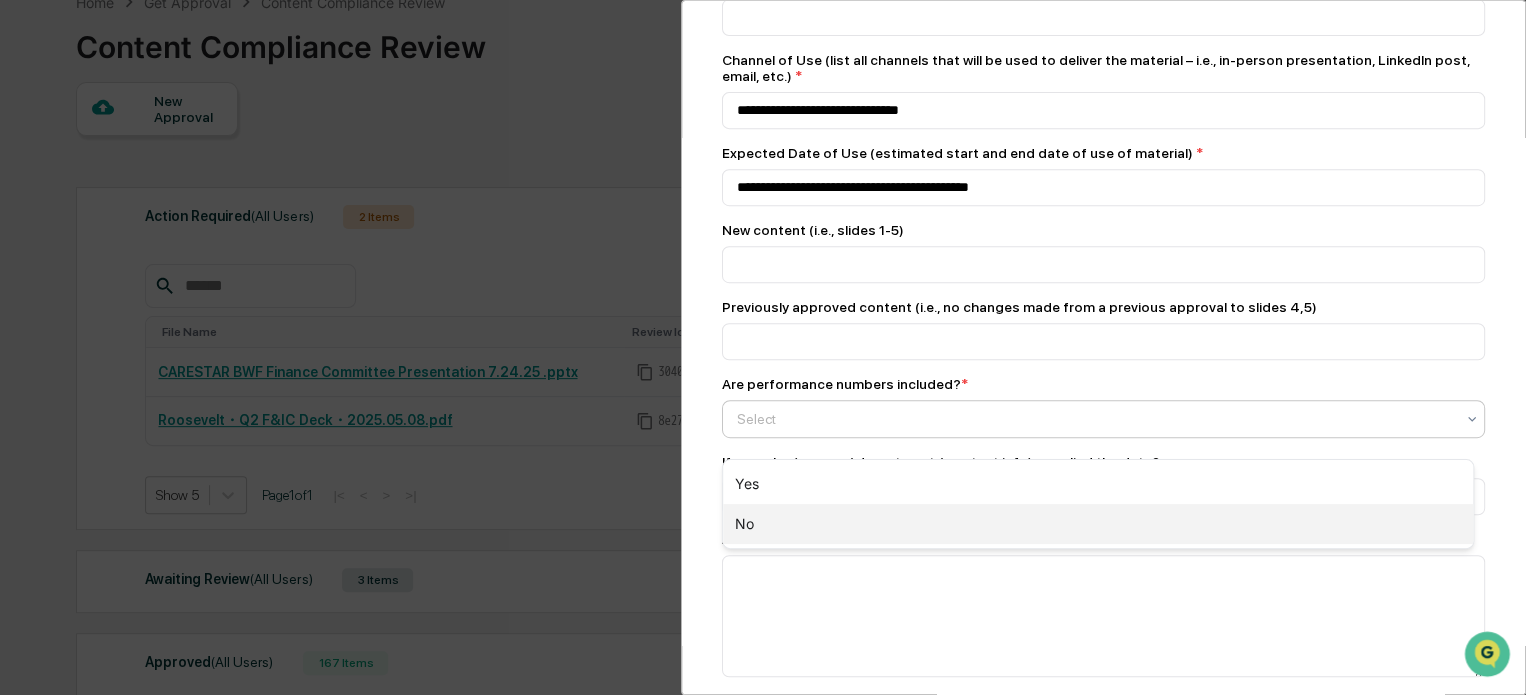 click on "No" at bounding box center [1098, 524] 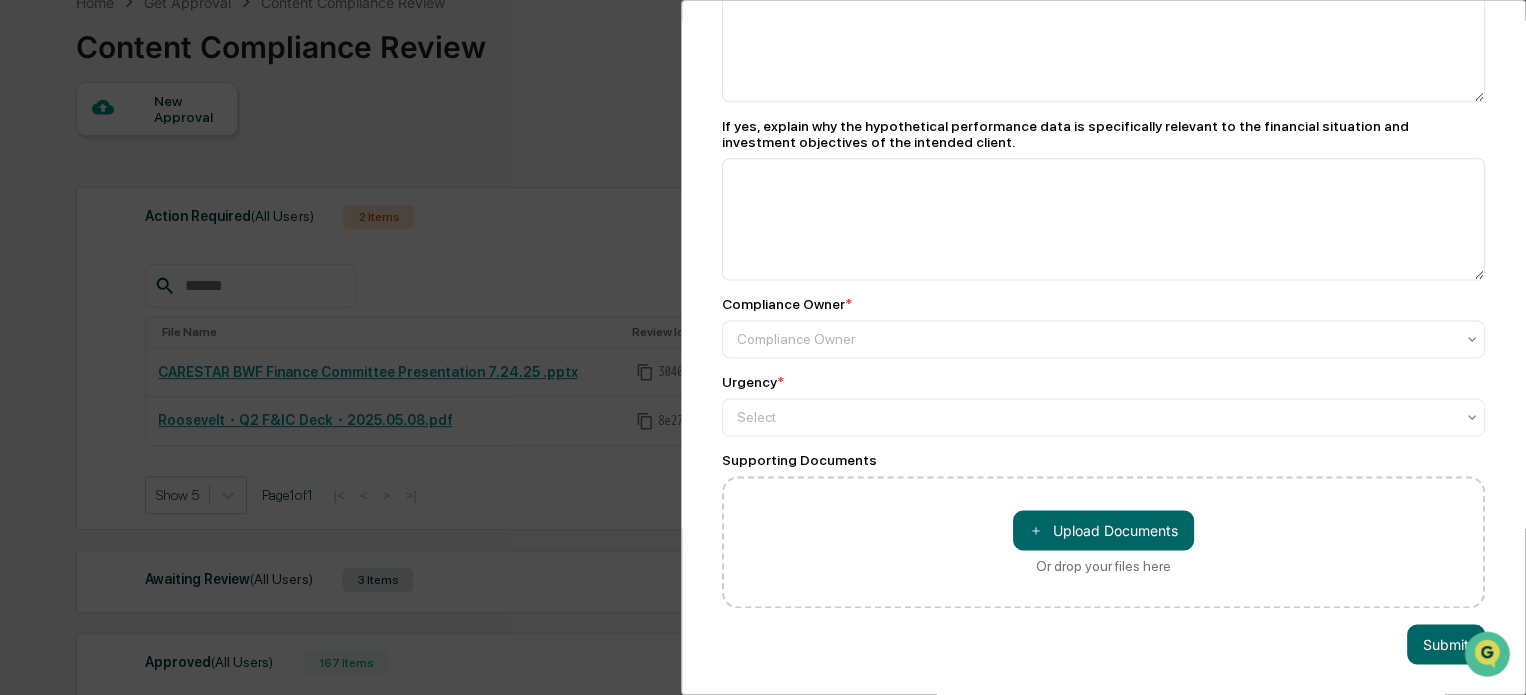 scroll, scrollTop: 1272, scrollLeft: 0, axis: vertical 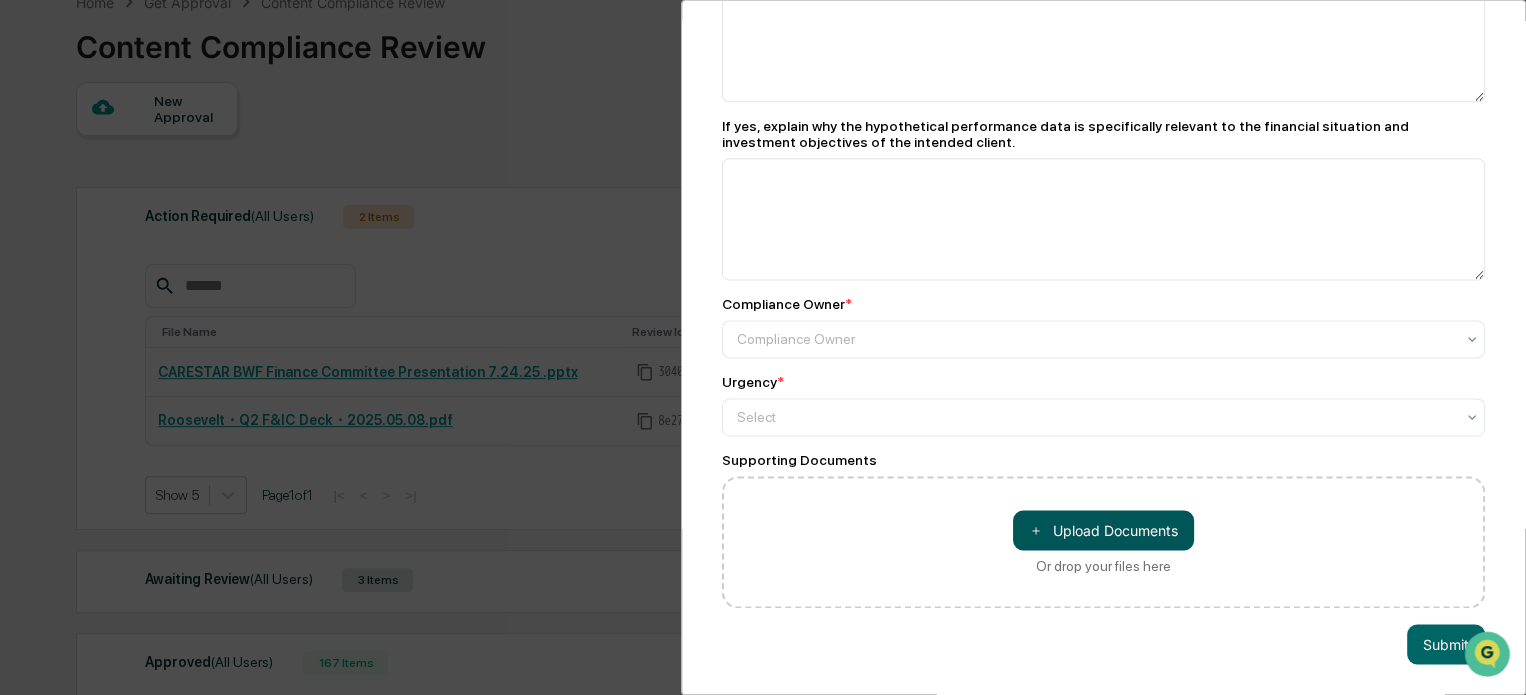 click on "＋ Upload Documents" at bounding box center (1103, 530) 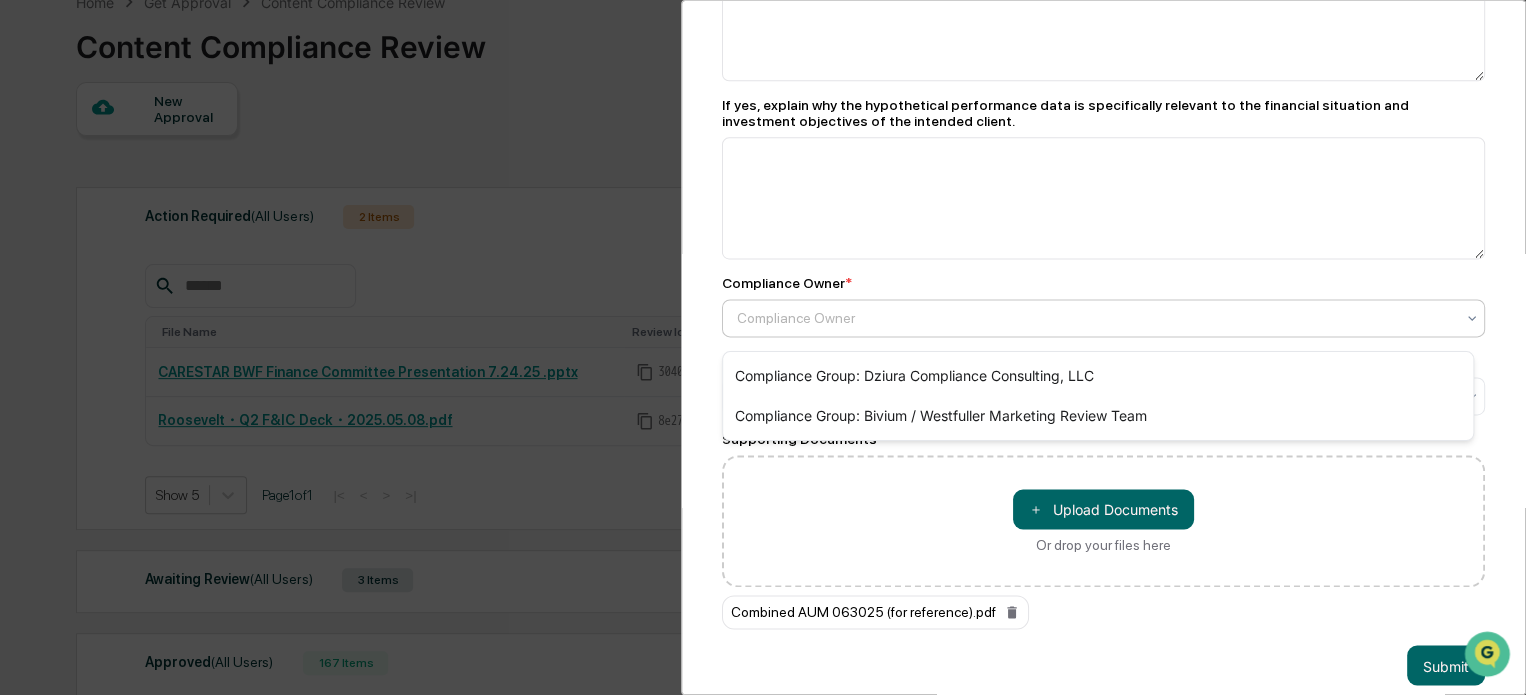 click at bounding box center (1095, 318) 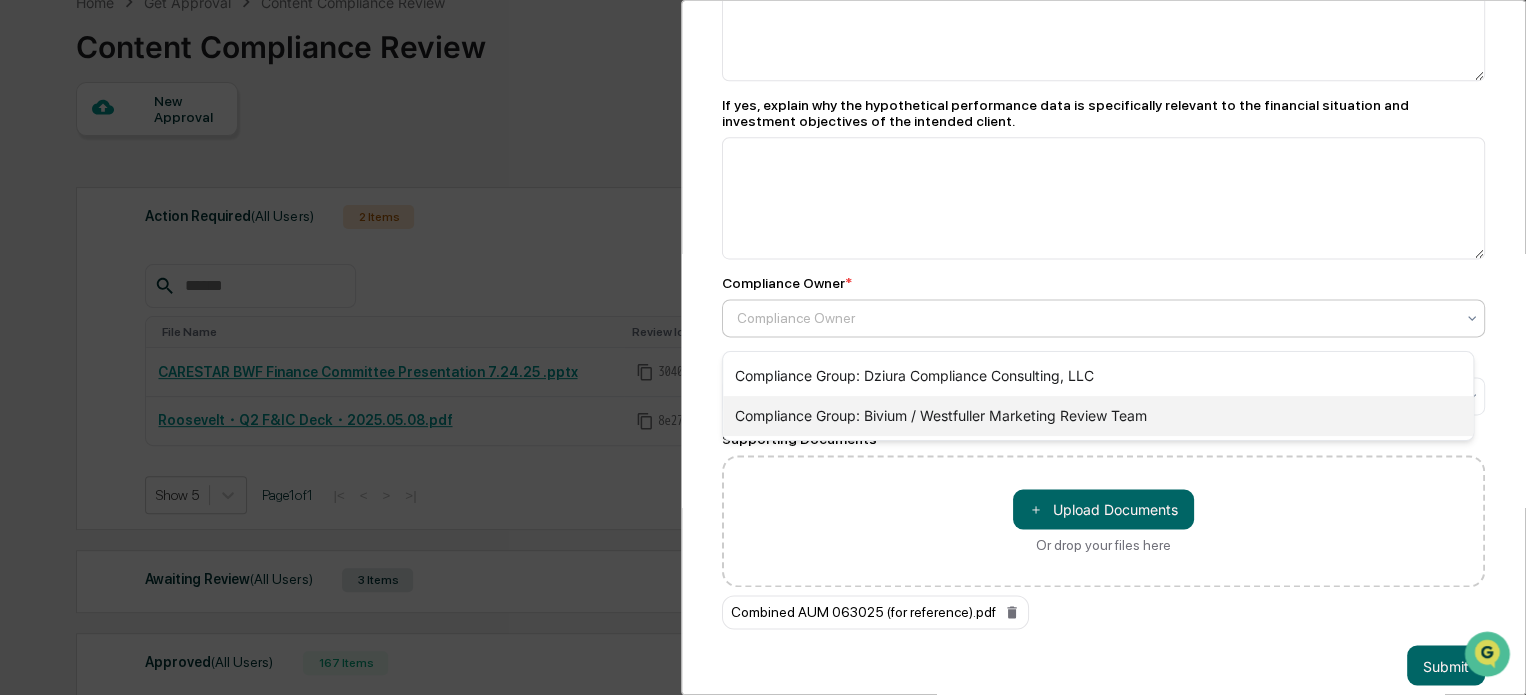 click on "Compliance Group: Bivium / Westfuller Marketing Review Team" at bounding box center (1098, 416) 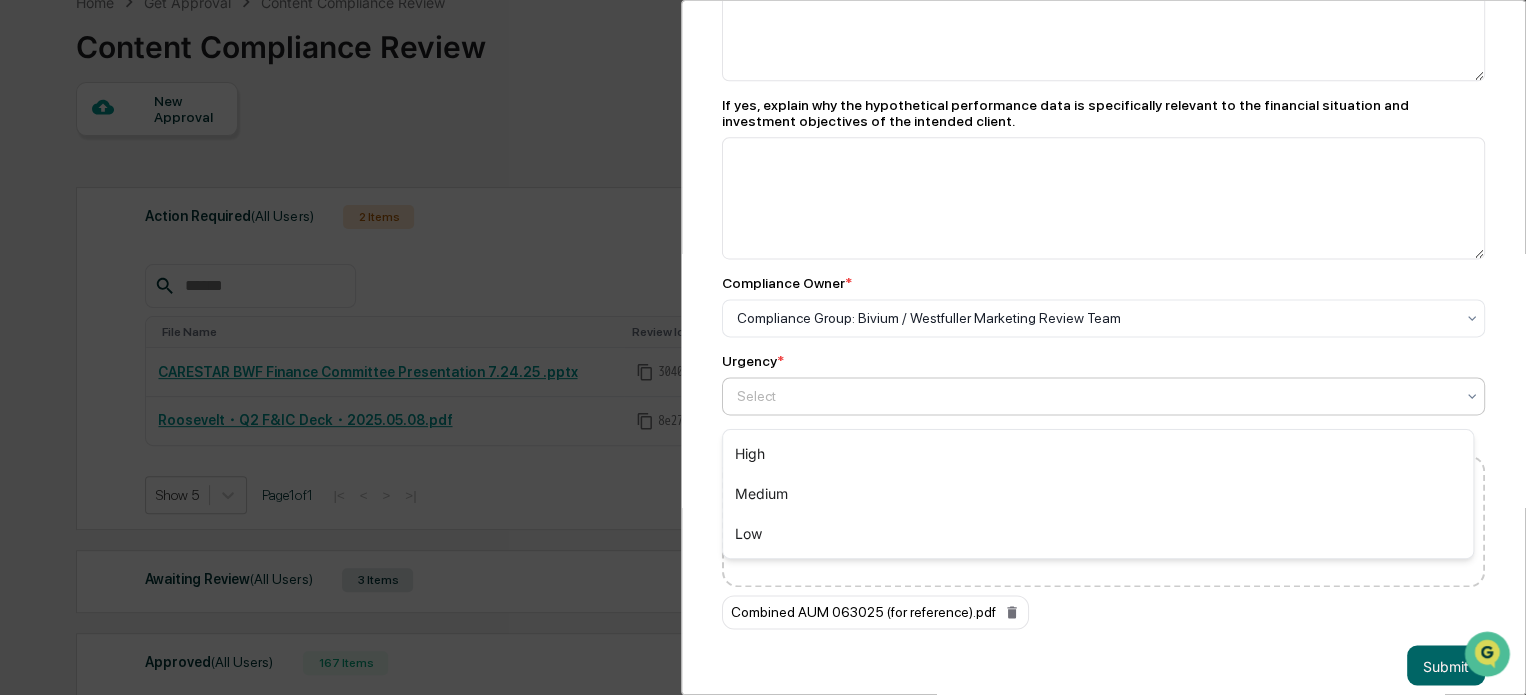click at bounding box center (1095, 396) 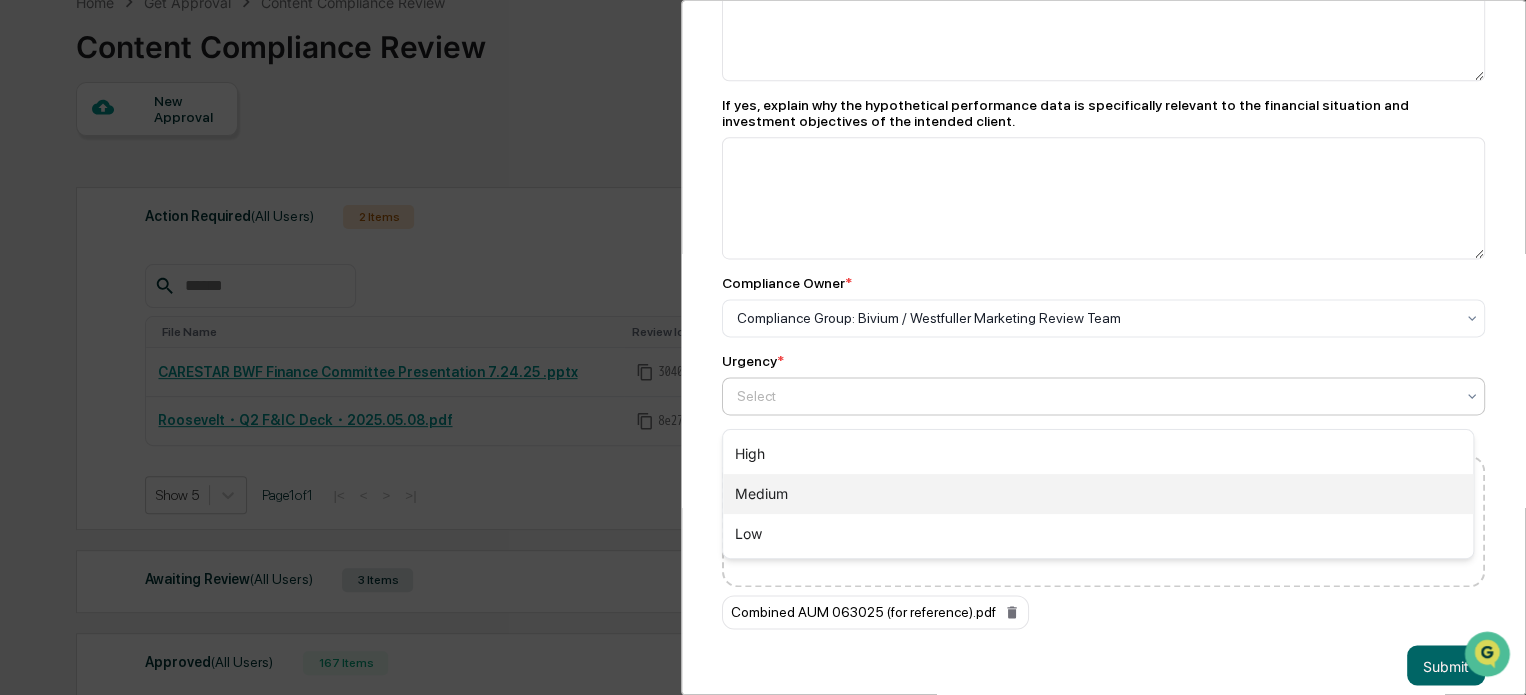 click on "Medium" at bounding box center (1098, 494) 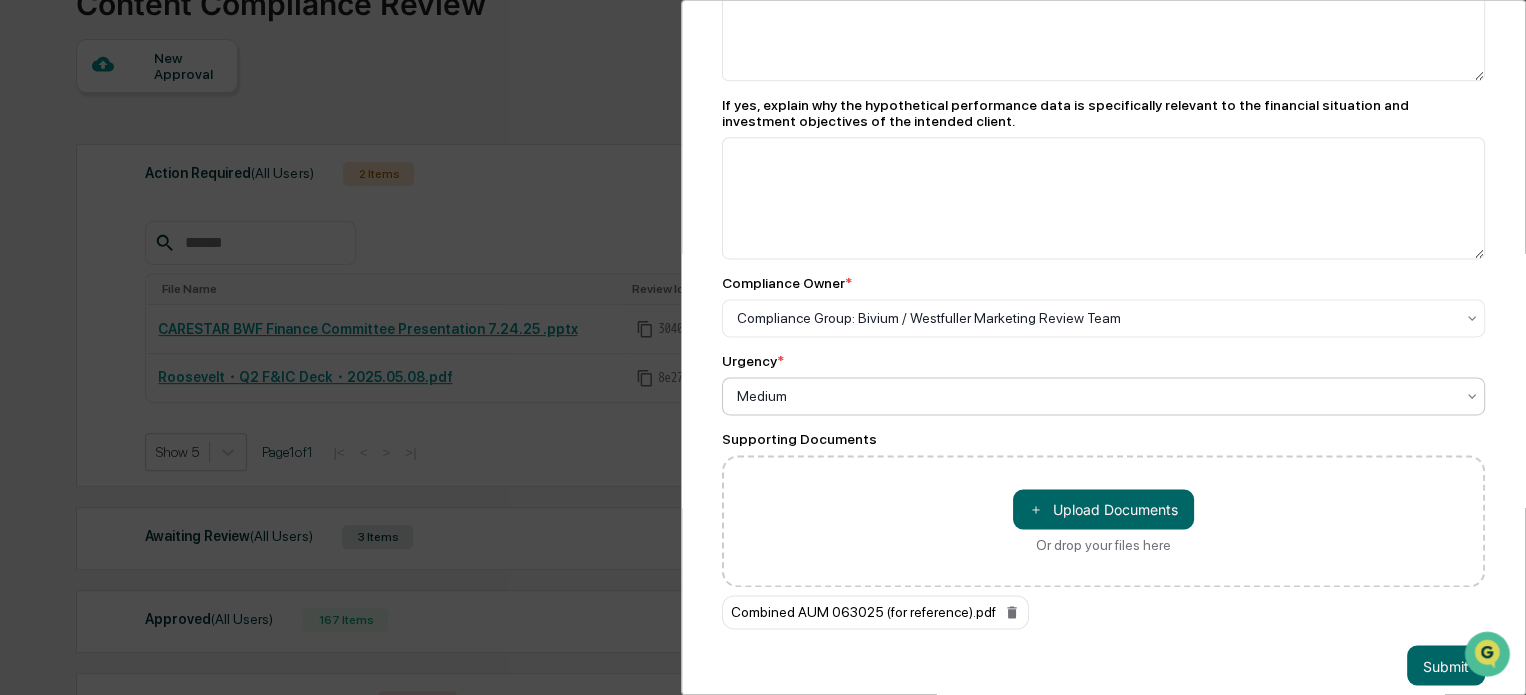scroll, scrollTop: 156, scrollLeft: 0, axis: vertical 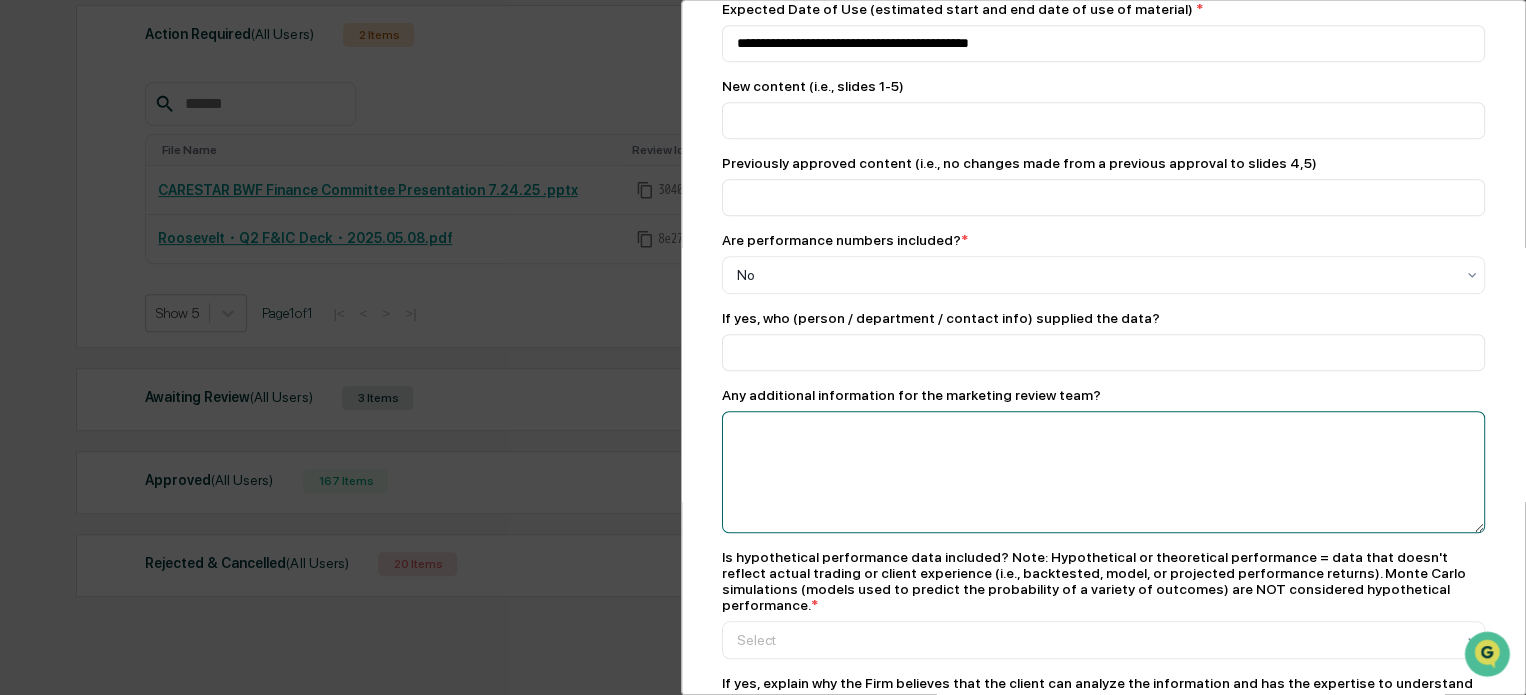 click at bounding box center (1103, 472) 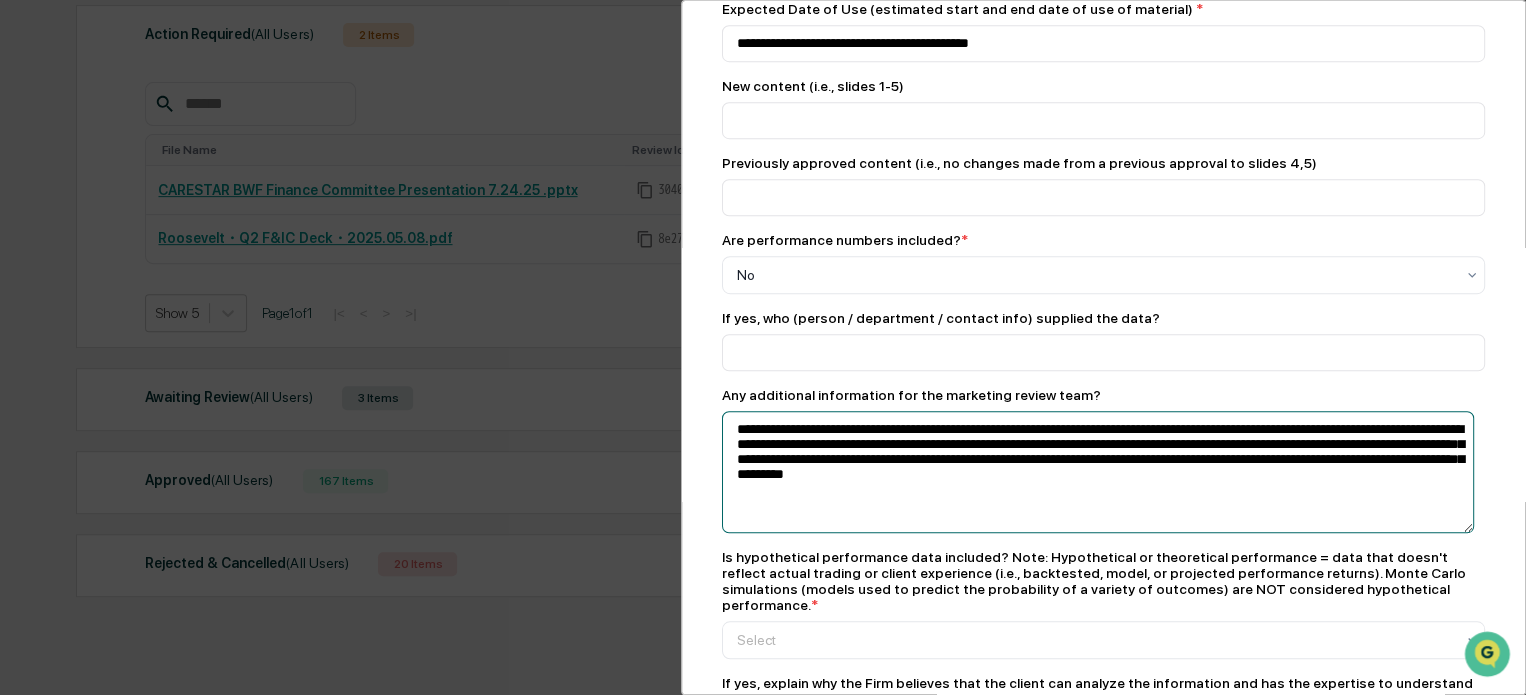 click on "**********" at bounding box center [1098, 472] 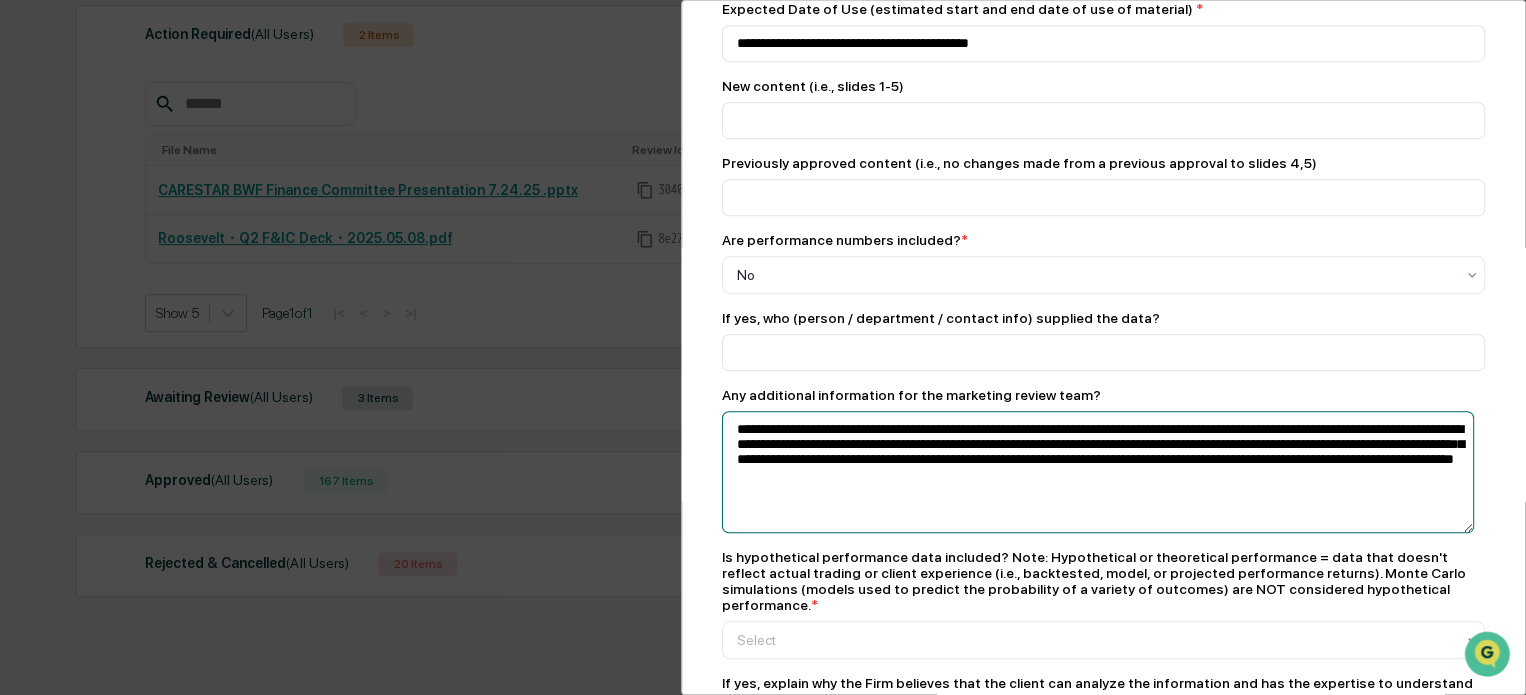 click on "**********" at bounding box center [1098, 472] 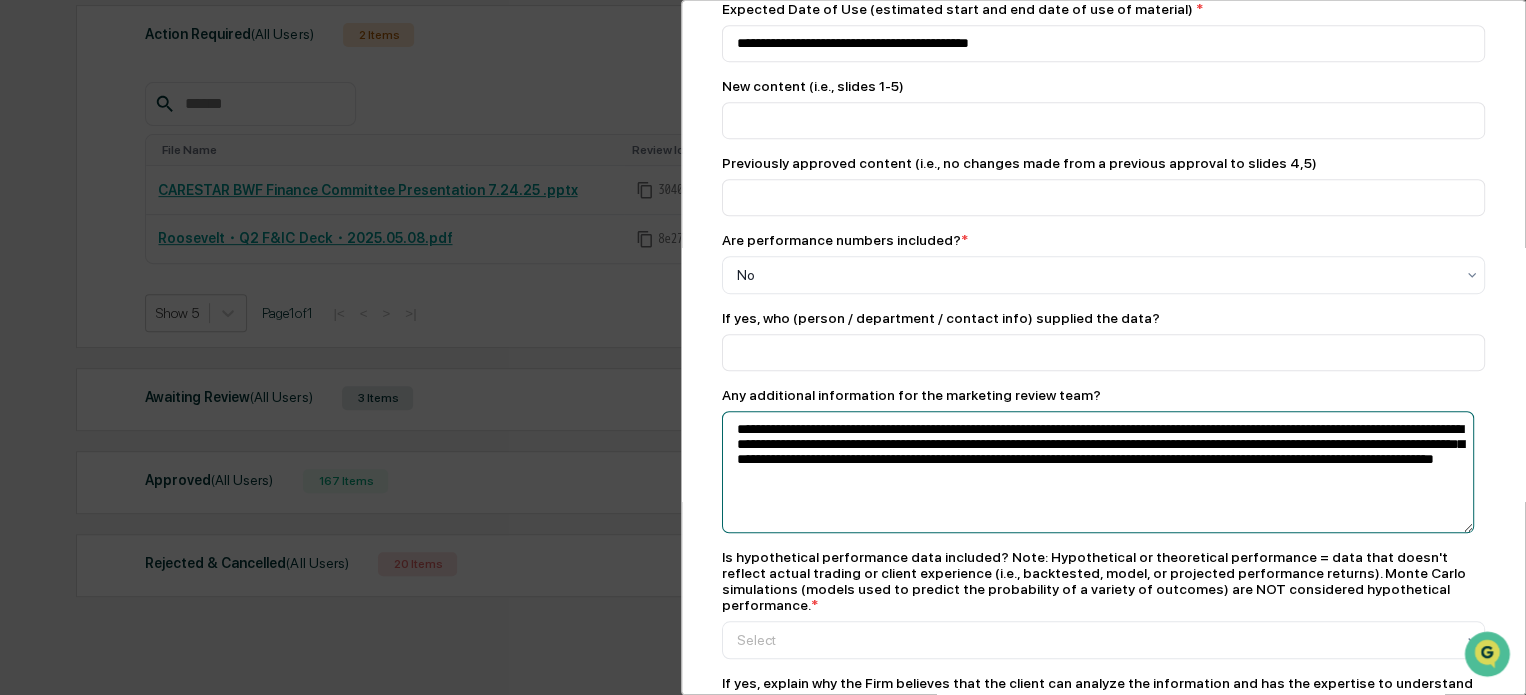 click on "**********" at bounding box center (1098, 472) 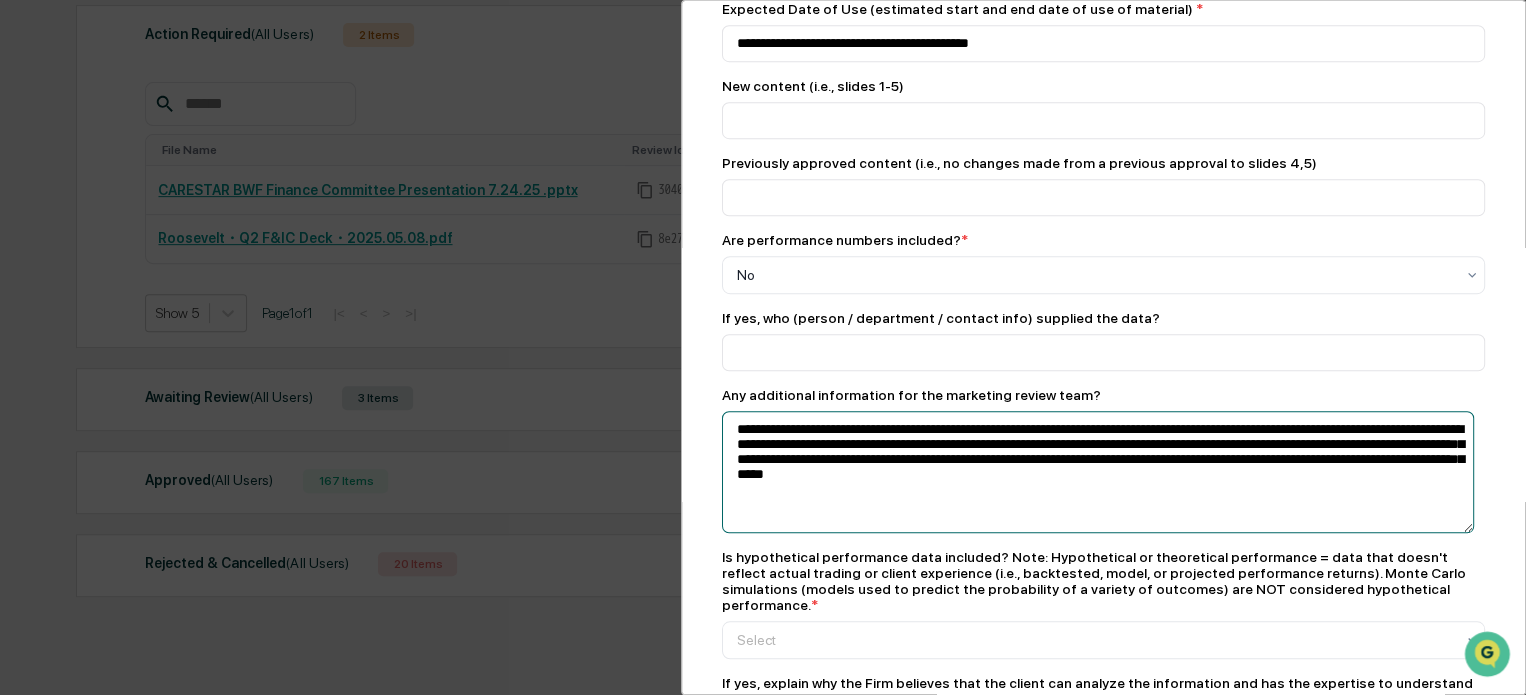 click on "**********" at bounding box center [1098, 472] 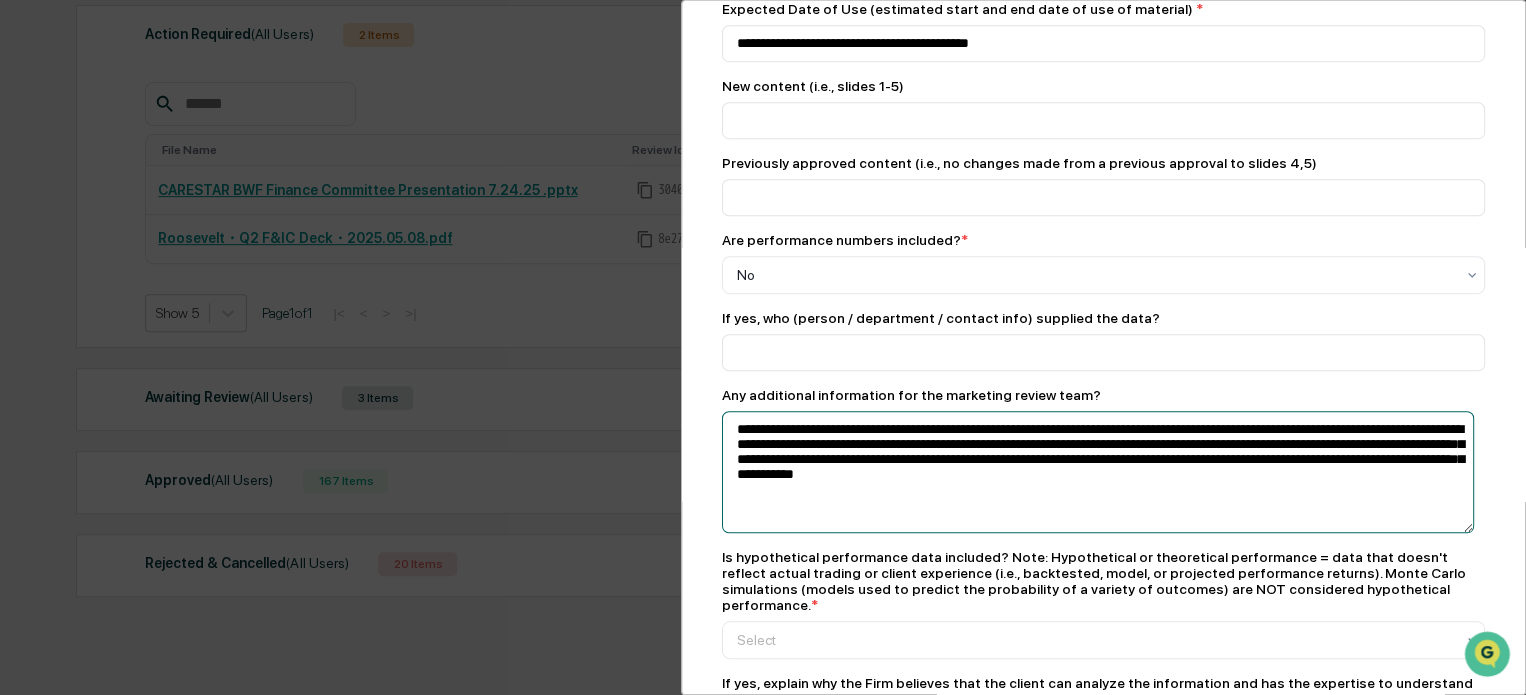 click on "**********" at bounding box center [1098, 472] 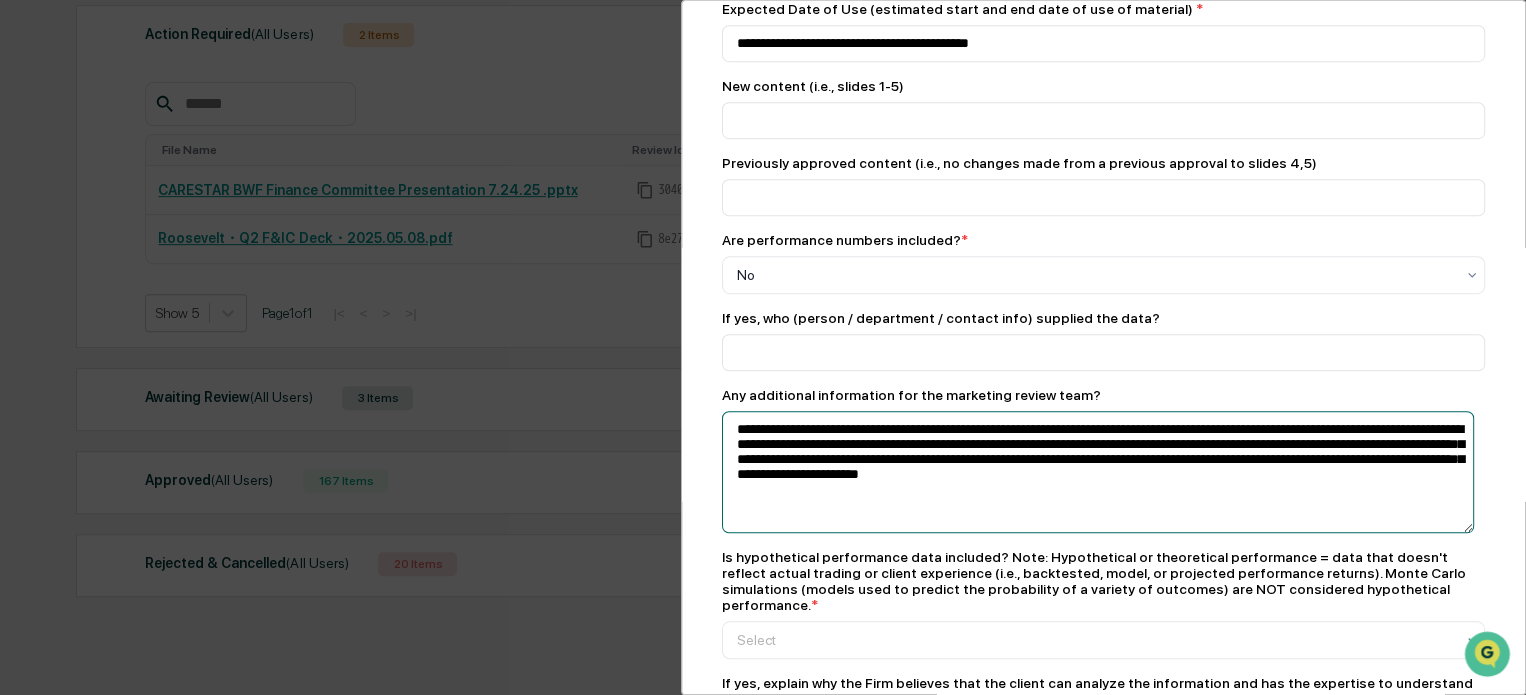 click on "**********" at bounding box center [1098, 472] 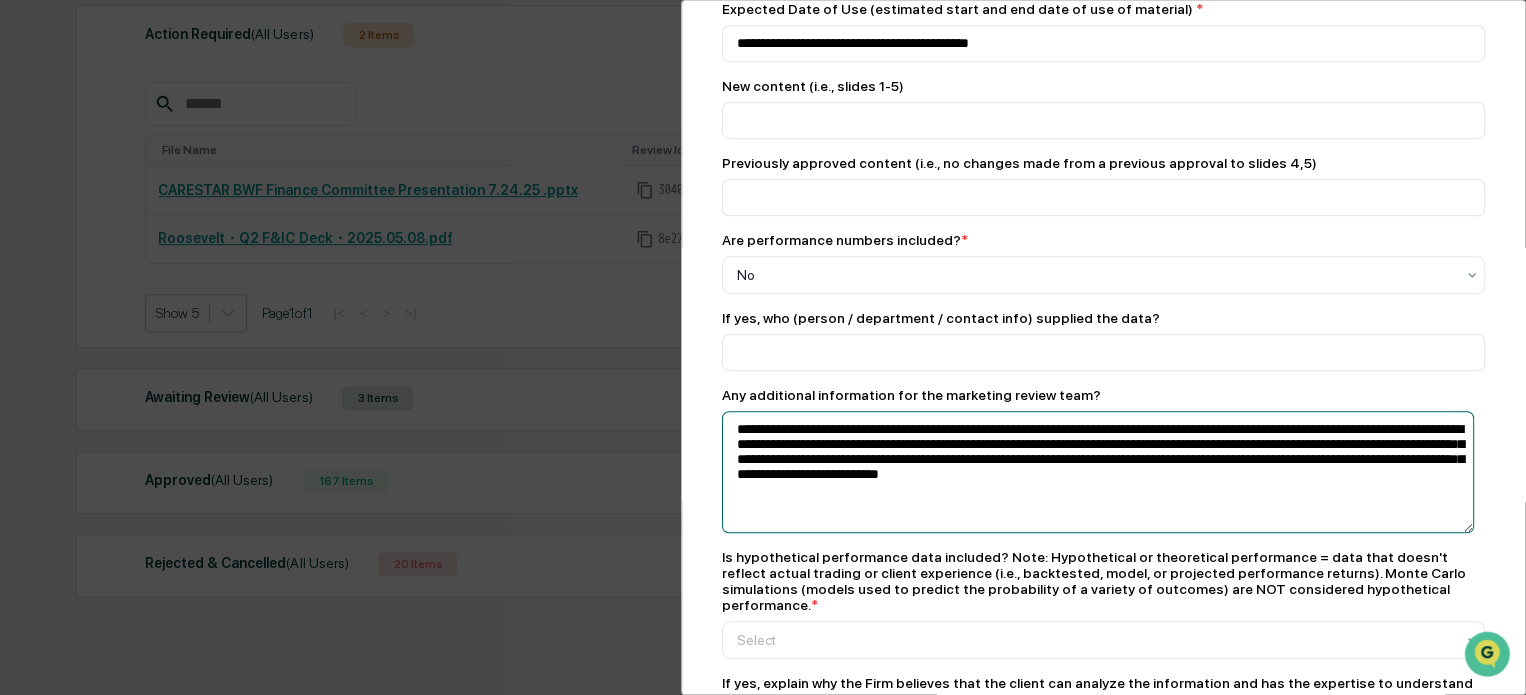 type on "**********" 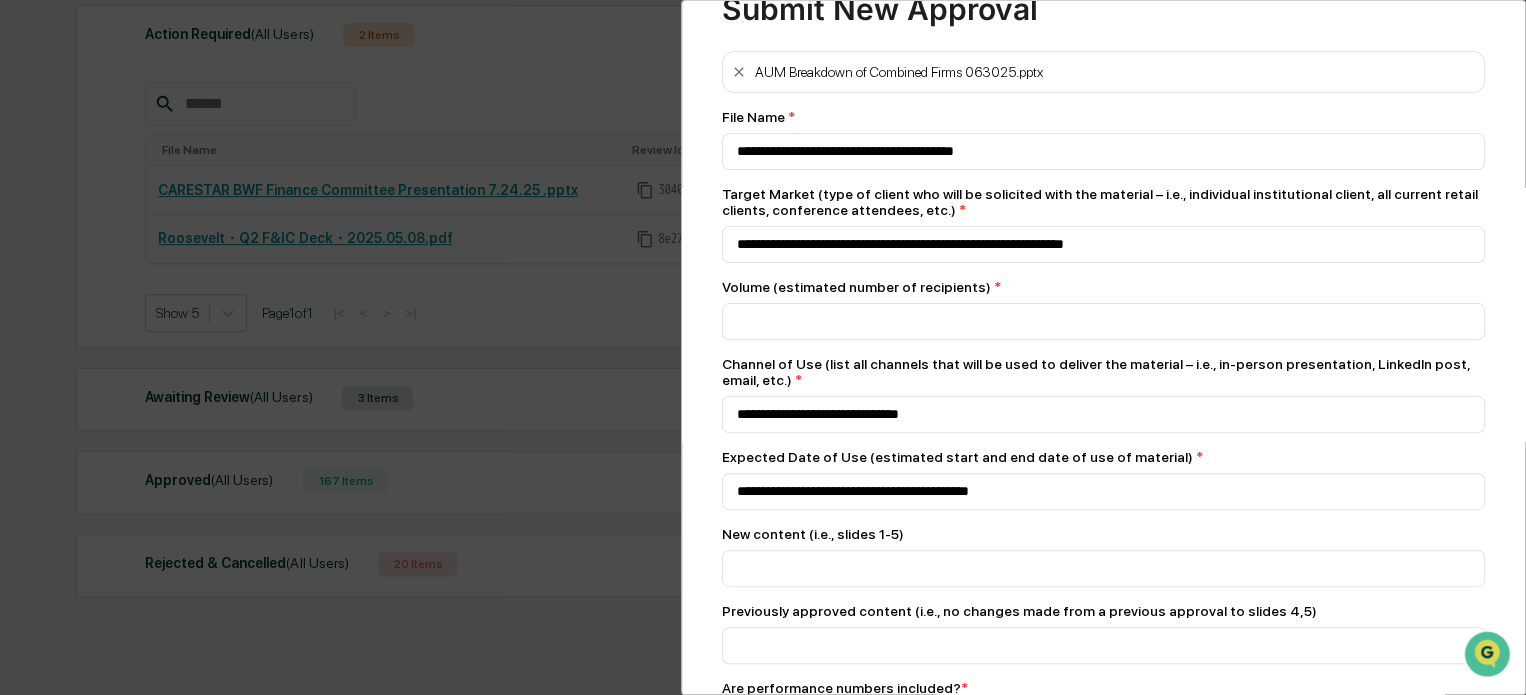 scroll, scrollTop: 0, scrollLeft: 0, axis: both 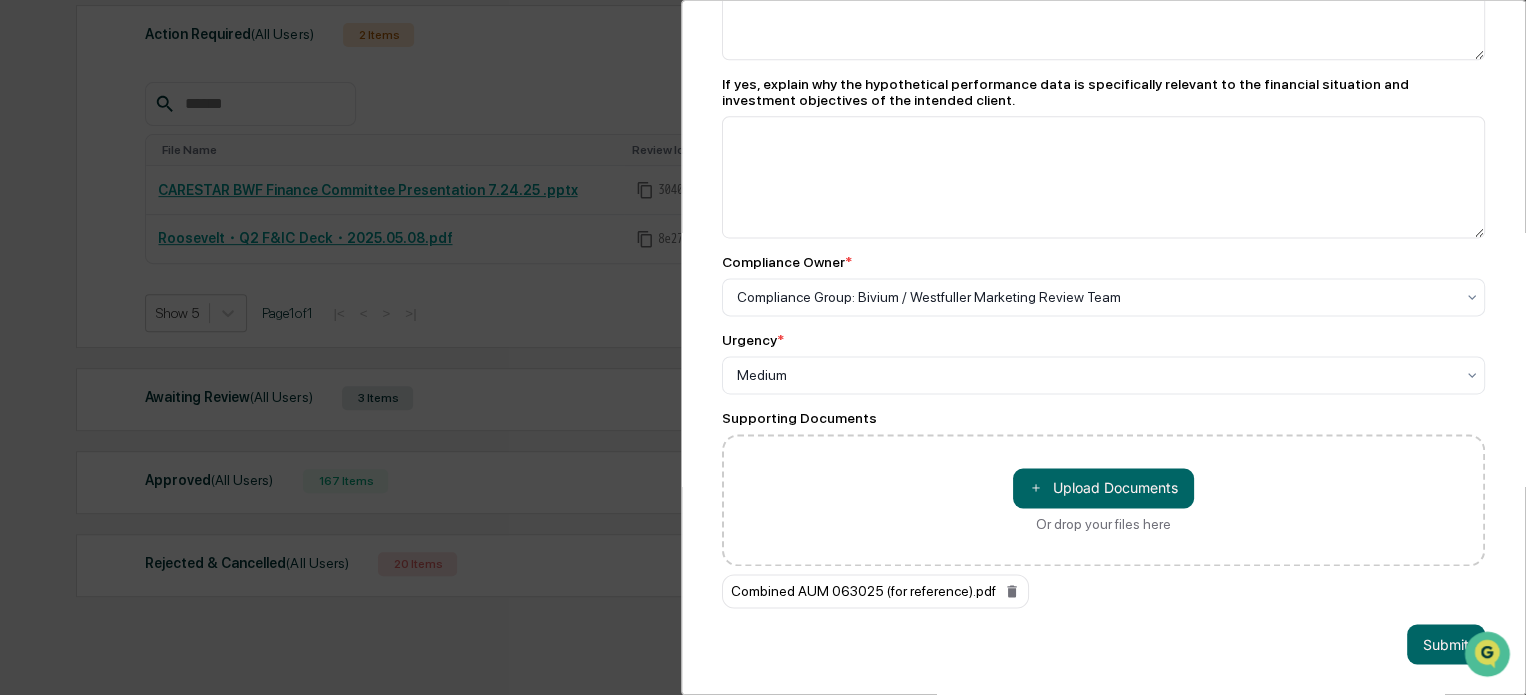drag, startPoint x: 1523, startPoint y: 211, endPoint x: 45, endPoint y: 31, distance: 1488.9204 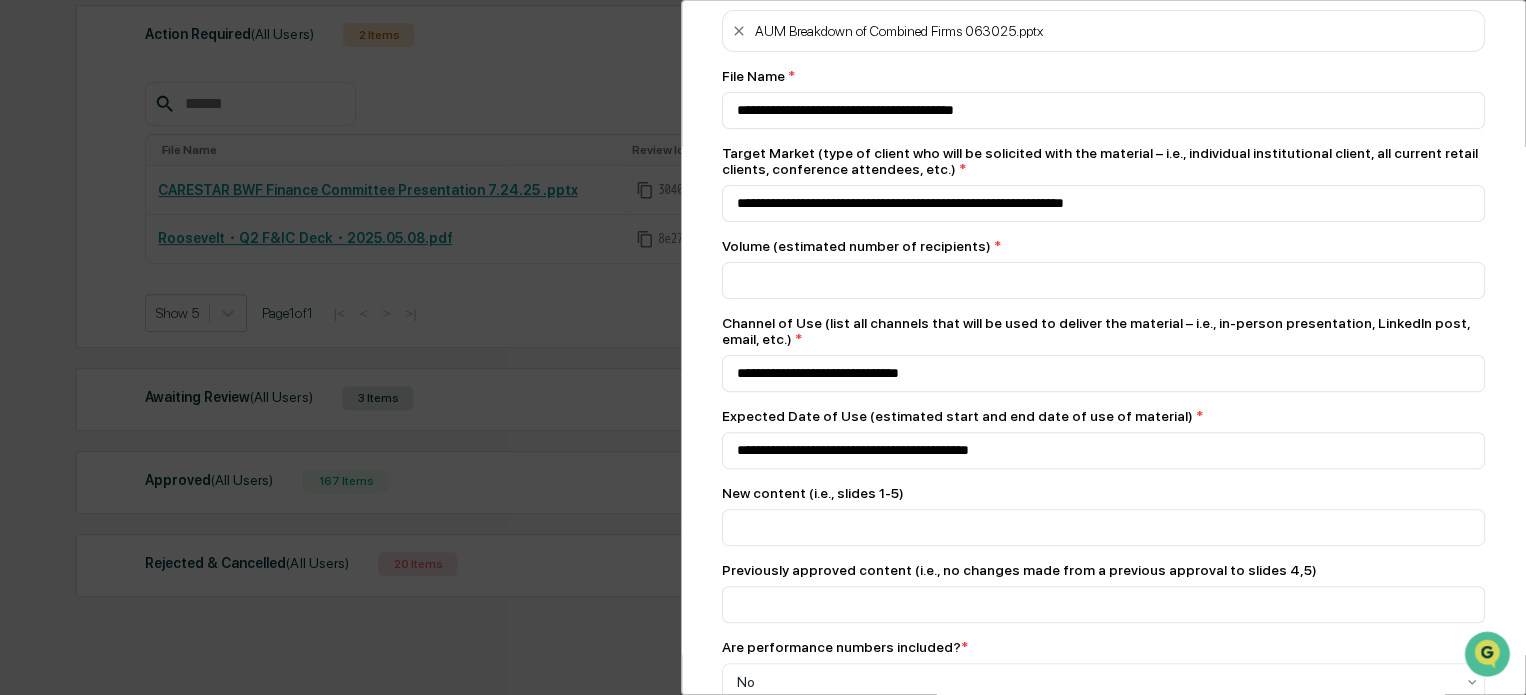 scroll, scrollTop: 0, scrollLeft: 0, axis: both 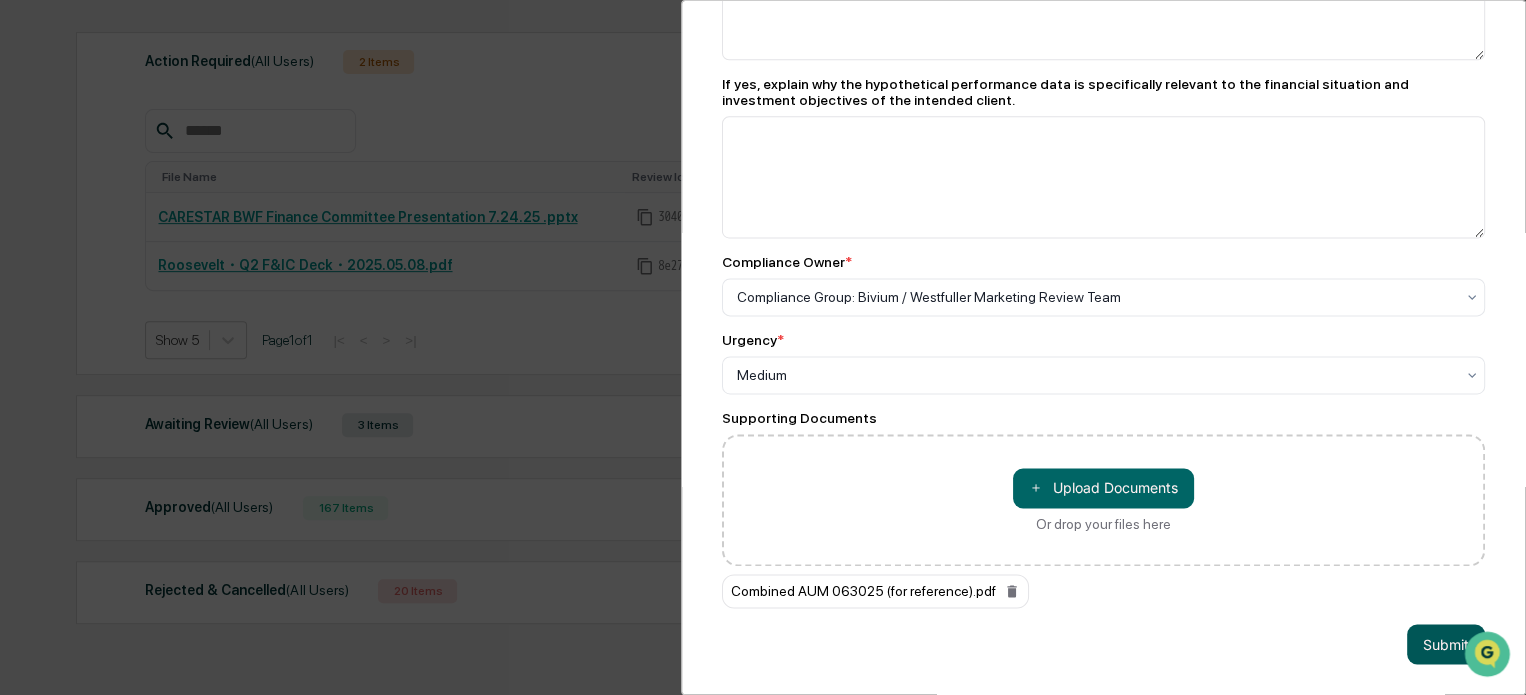 click on "Submit" at bounding box center (1446, 644) 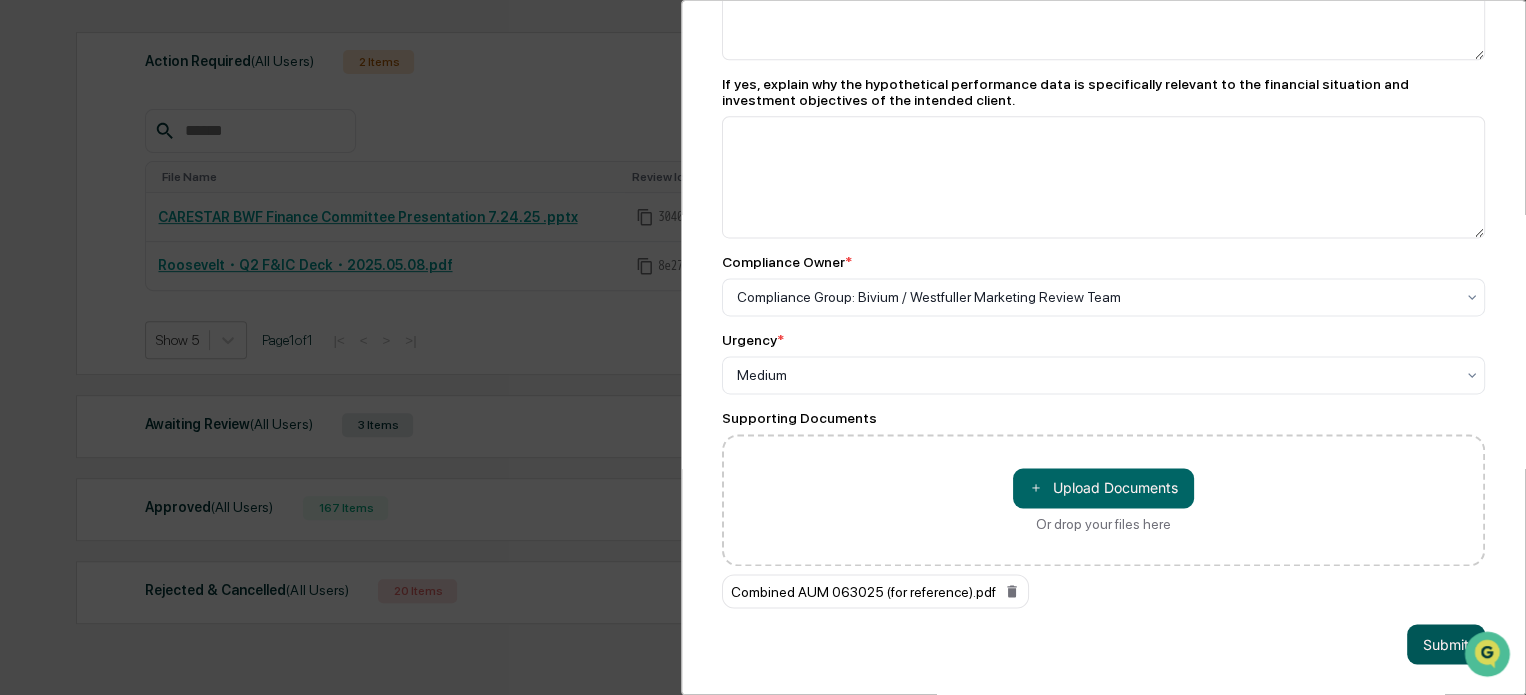 click on "Submit" at bounding box center (1446, 644) 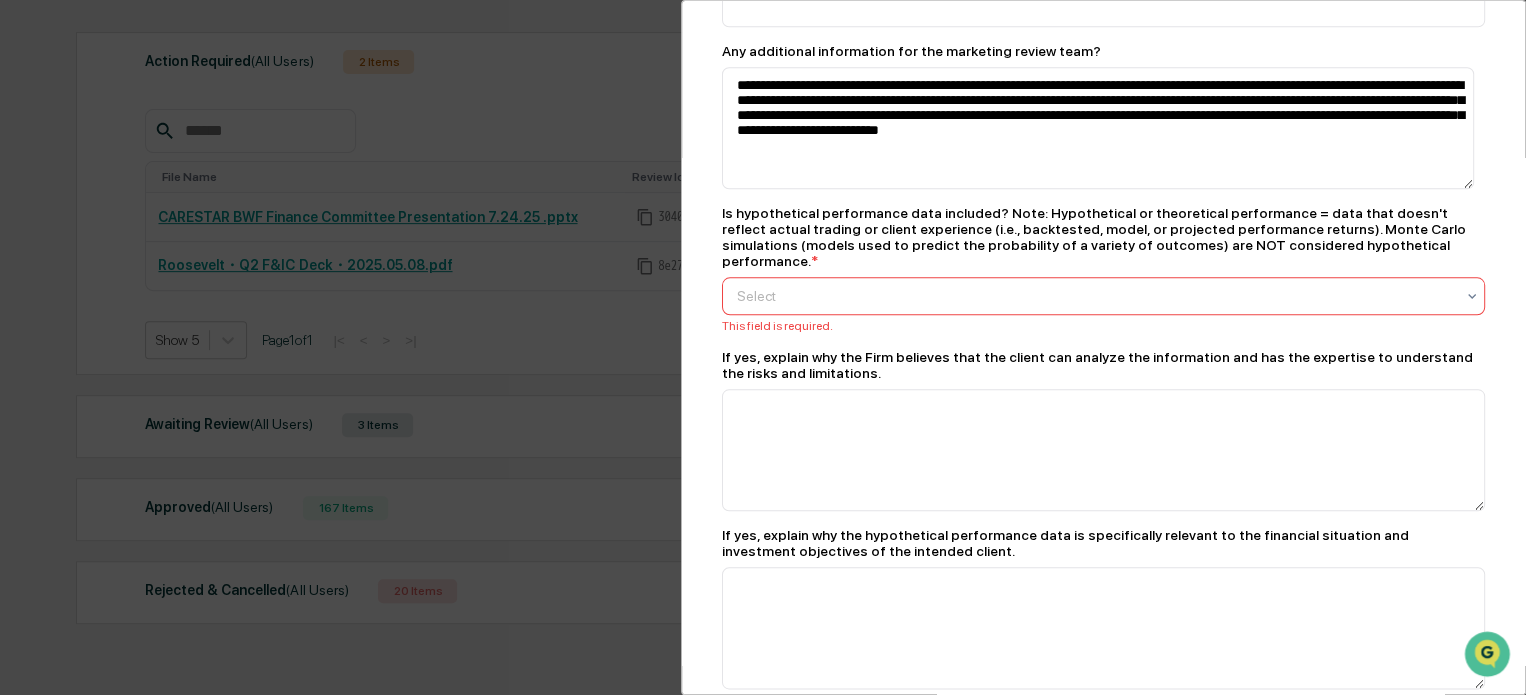 scroll, scrollTop: 841, scrollLeft: 0, axis: vertical 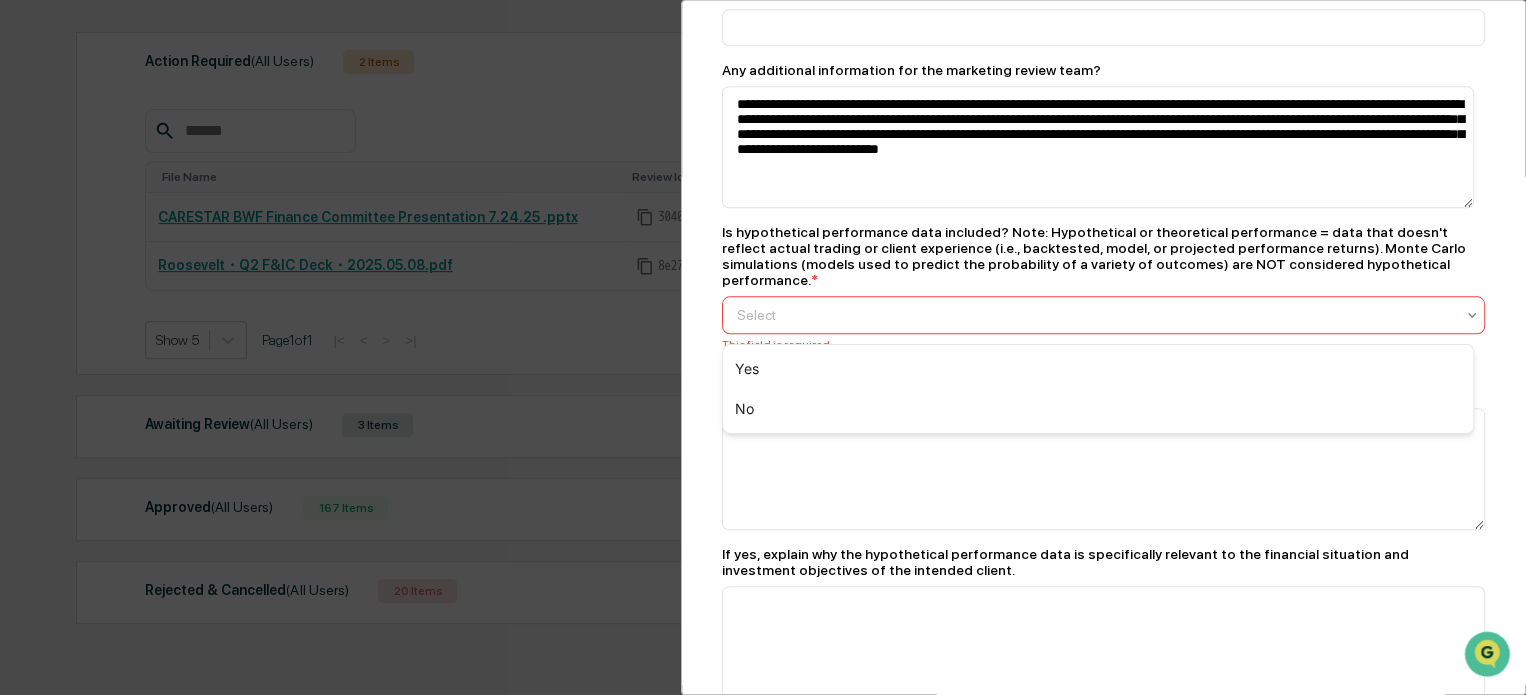 click at bounding box center [1095, 315] 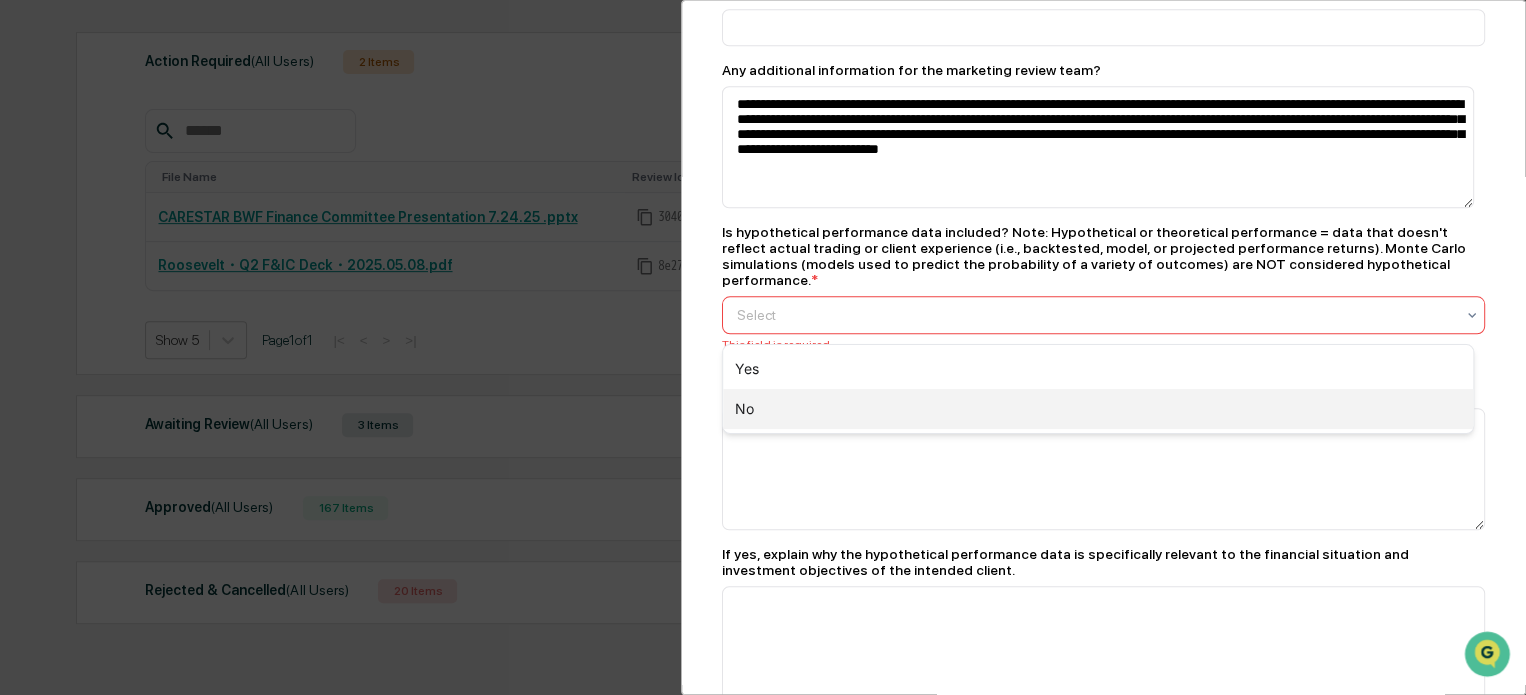 click on "No" at bounding box center [1098, 409] 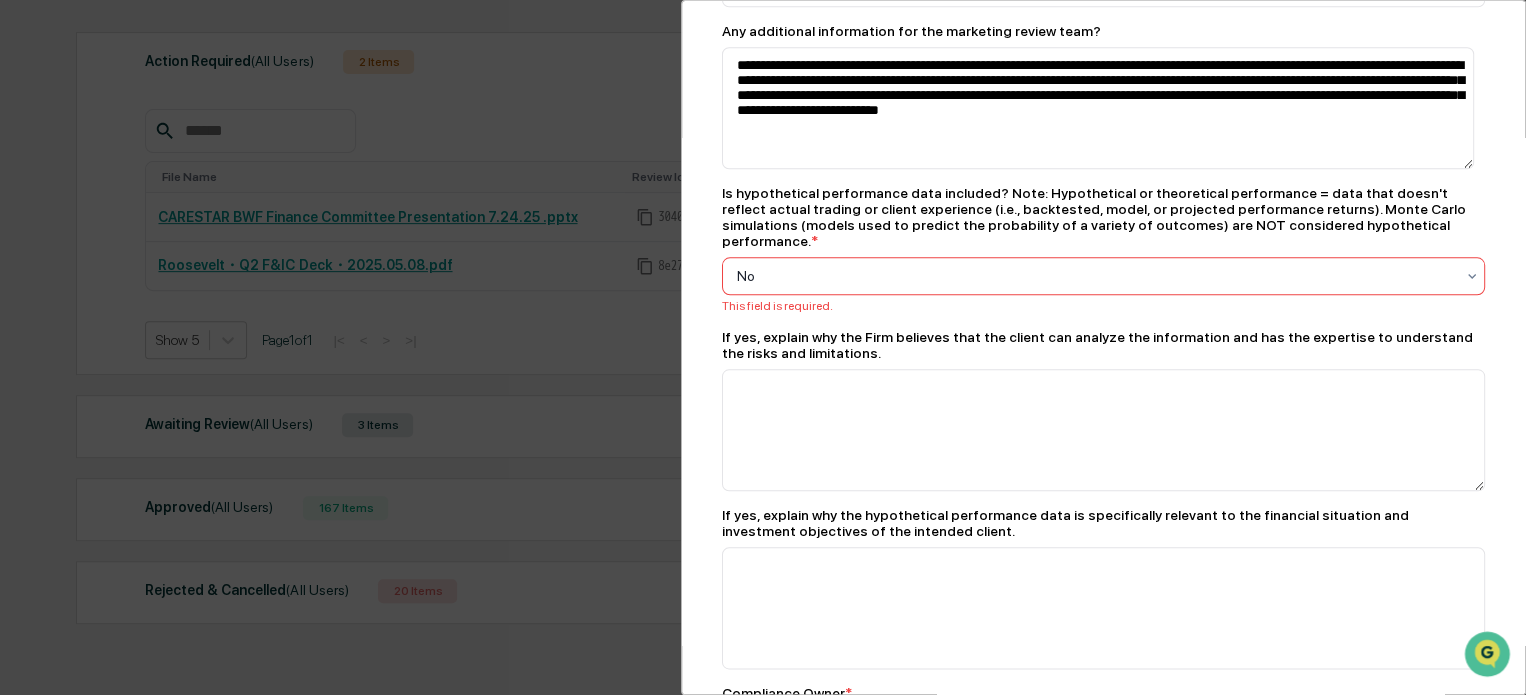 scroll, scrollTop: 893, scrollLeft: 0, axis: vertical 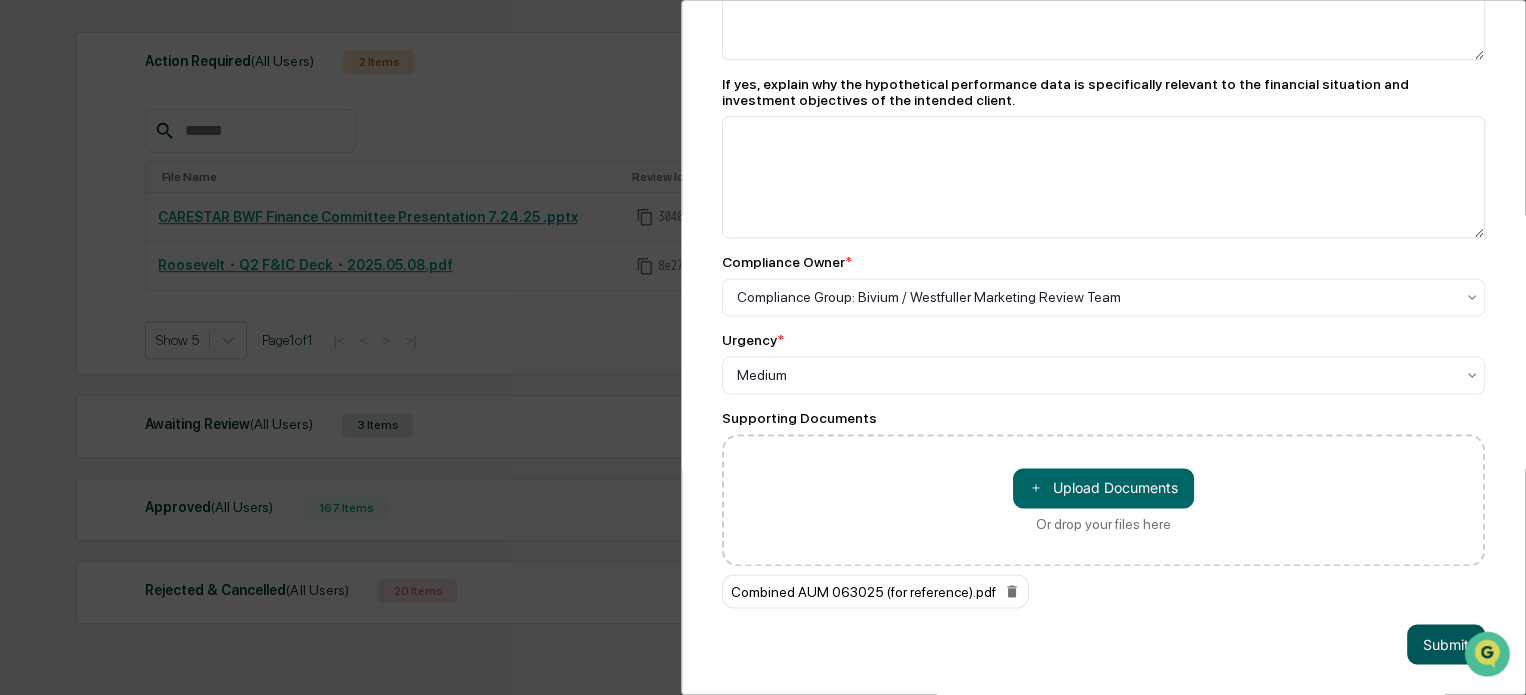 click on "Submit" at bounding box center (1446, 644) 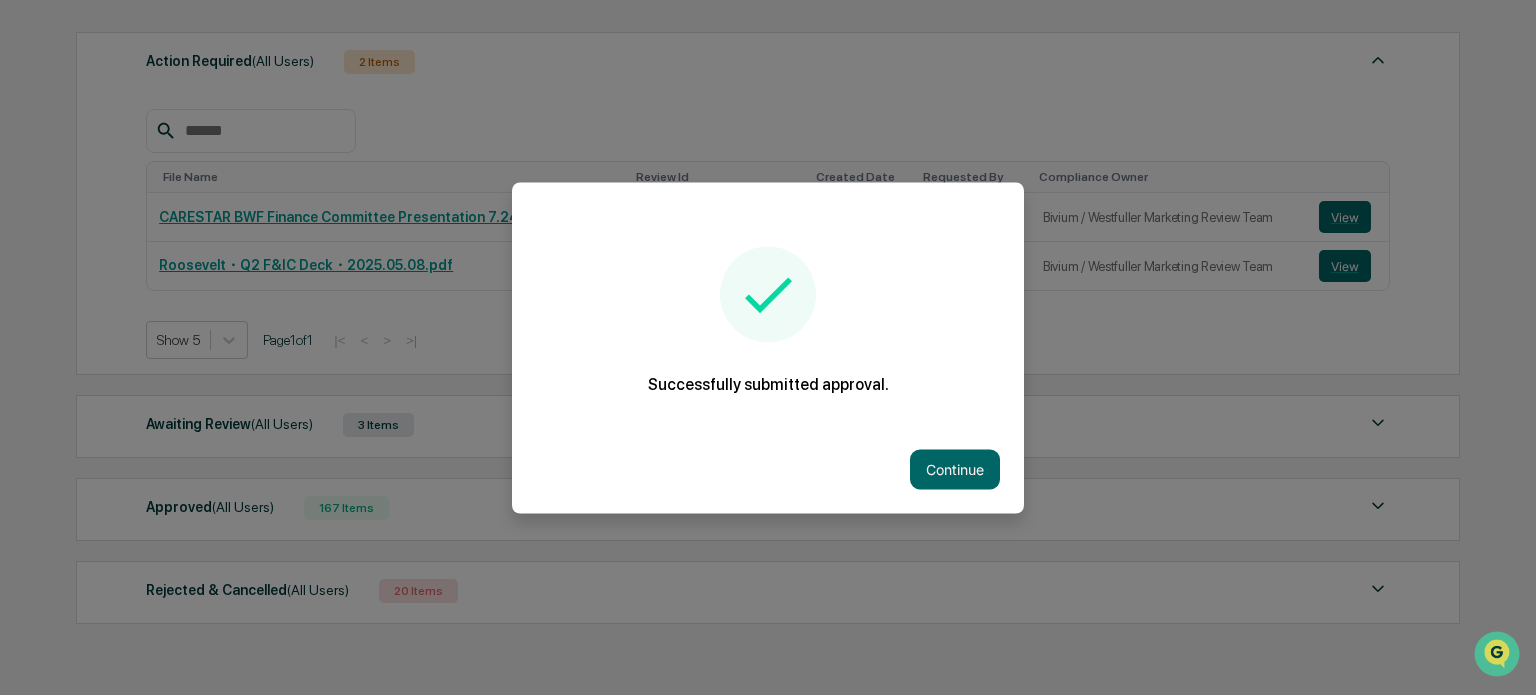 click at bounding box center [768, 347] 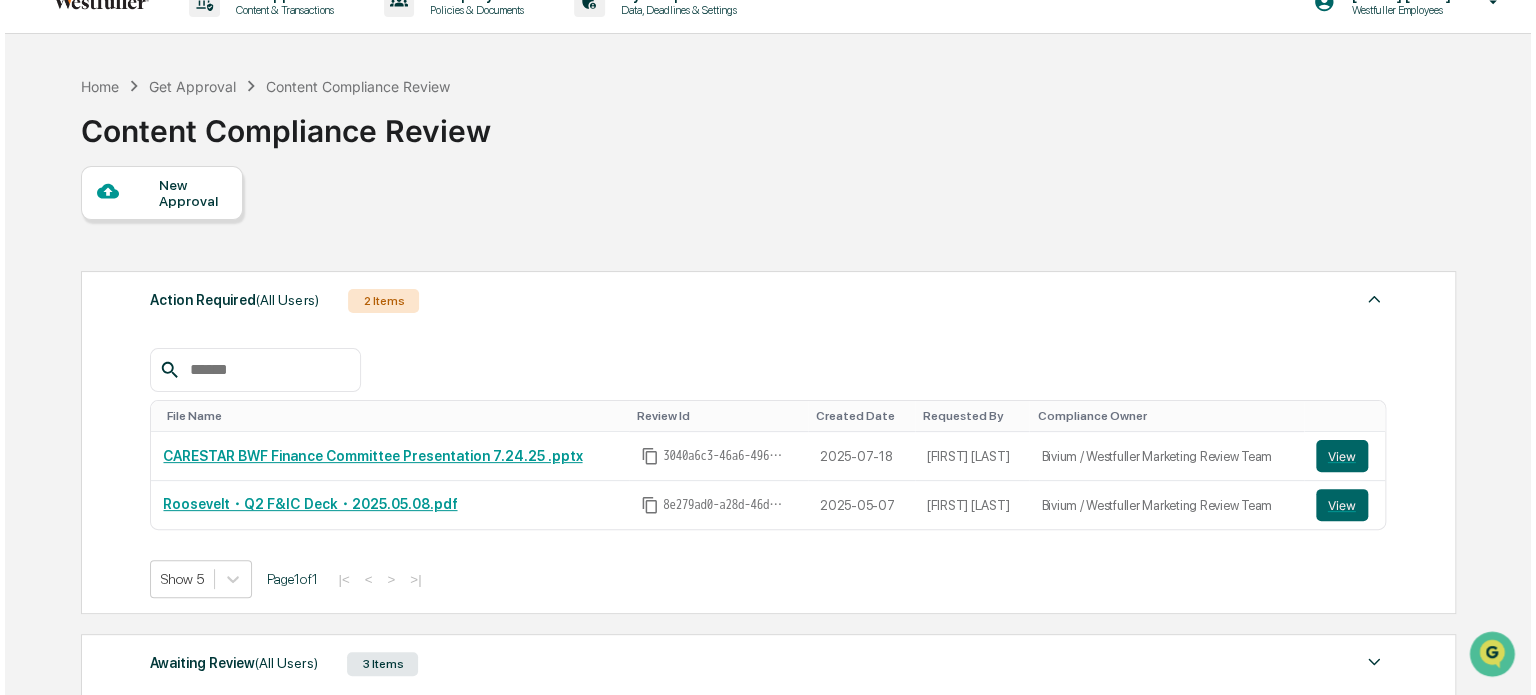 scroll, scrollTop: 0, scrollLeft: 0, axis: both 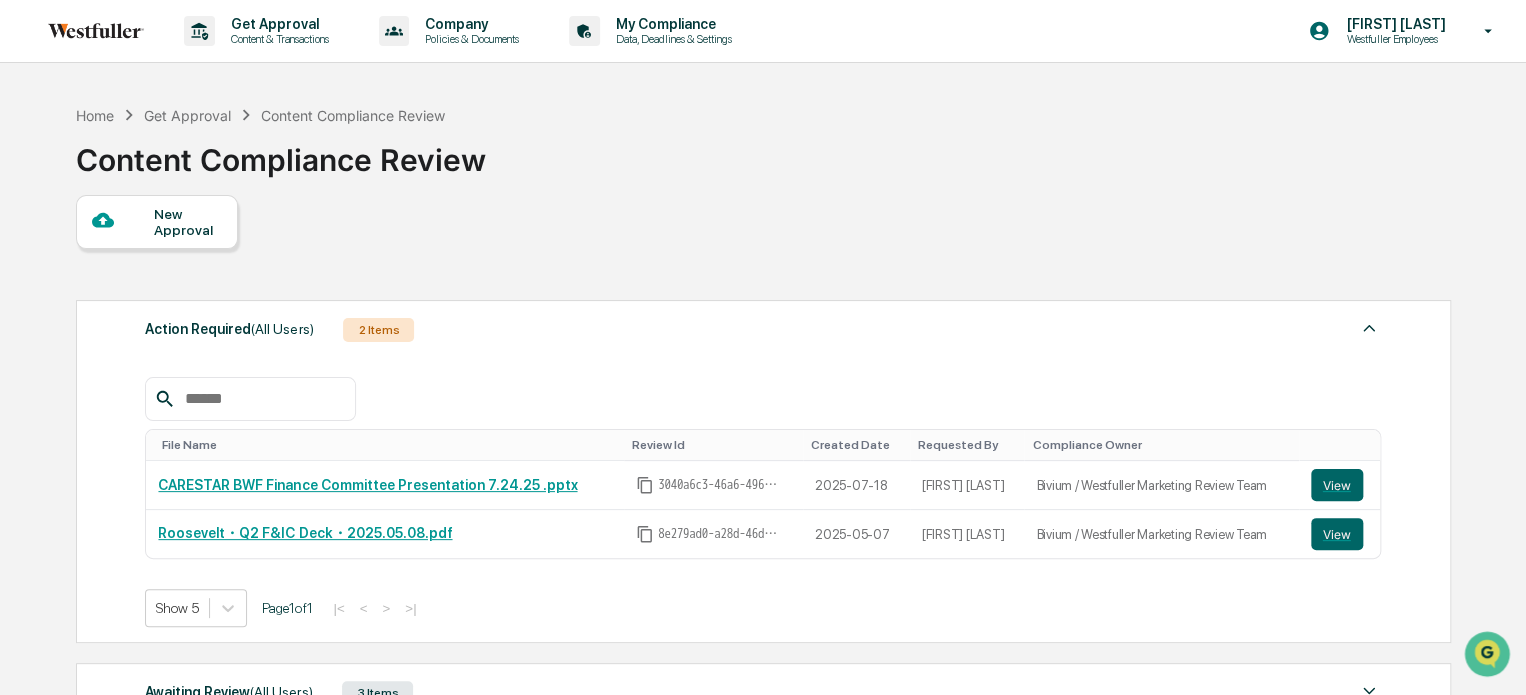 drag, startPoint x: 1401, startPoint y: 0, endPoint x: 912, endPoint y: 154, distance: 512.67633 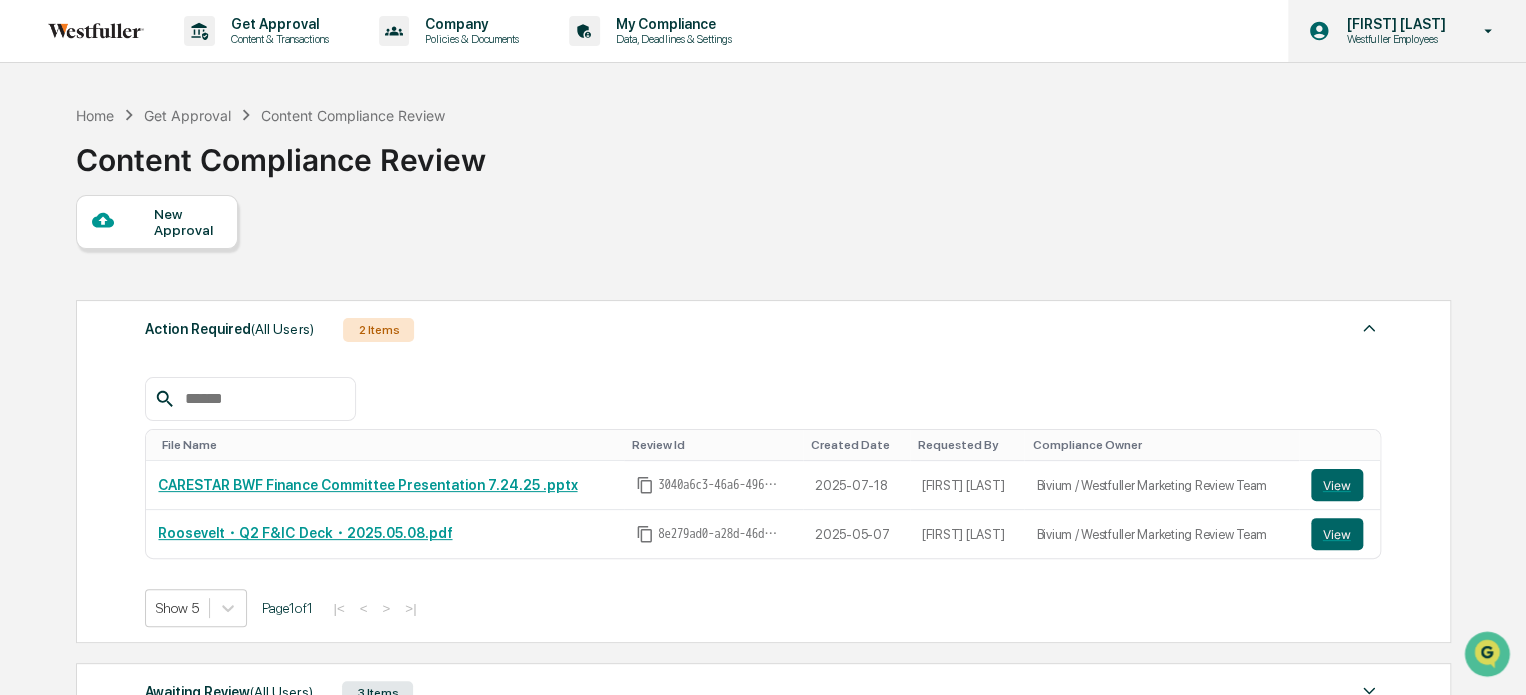 click 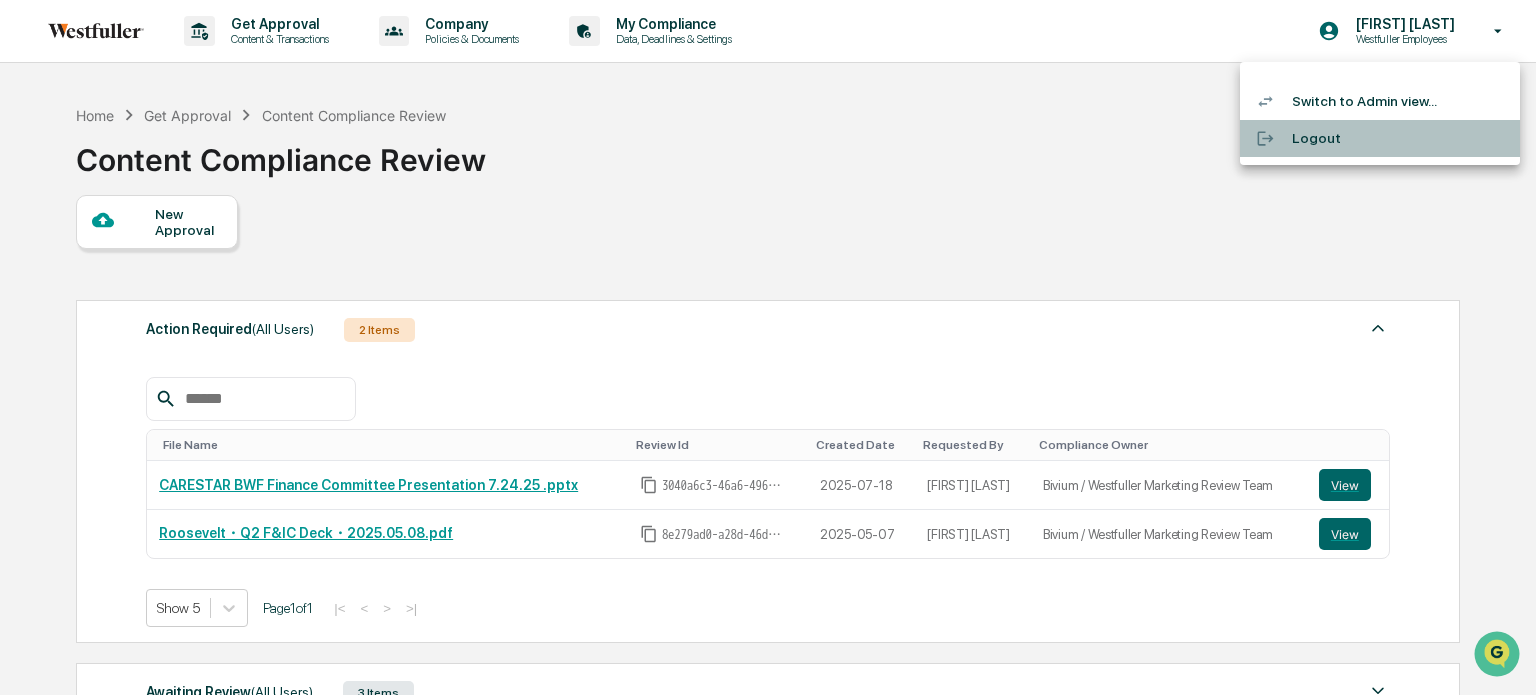 click on "Logout" at bounding box center [1380, 138] 